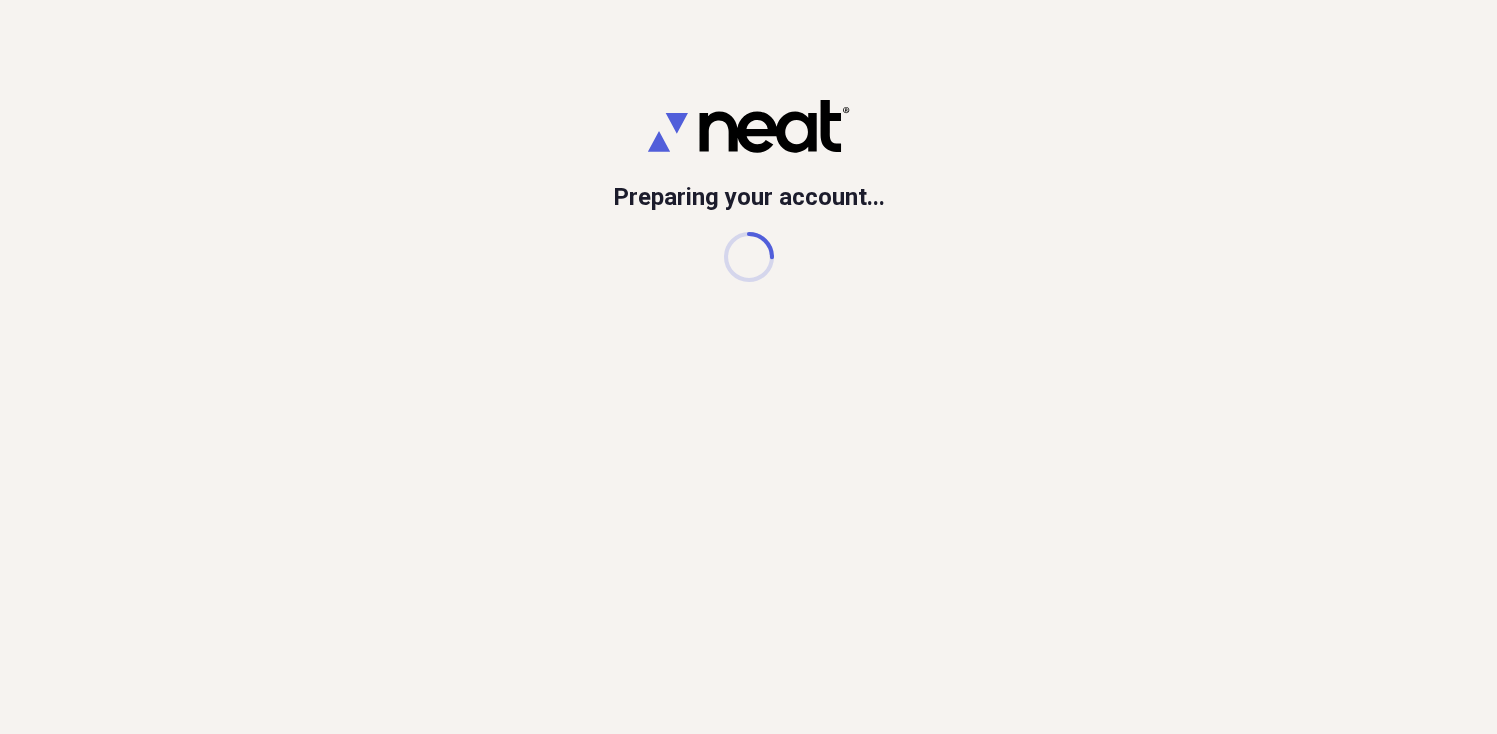 scroll, scrollTop: 0, scrollLeft: 0, axis: both 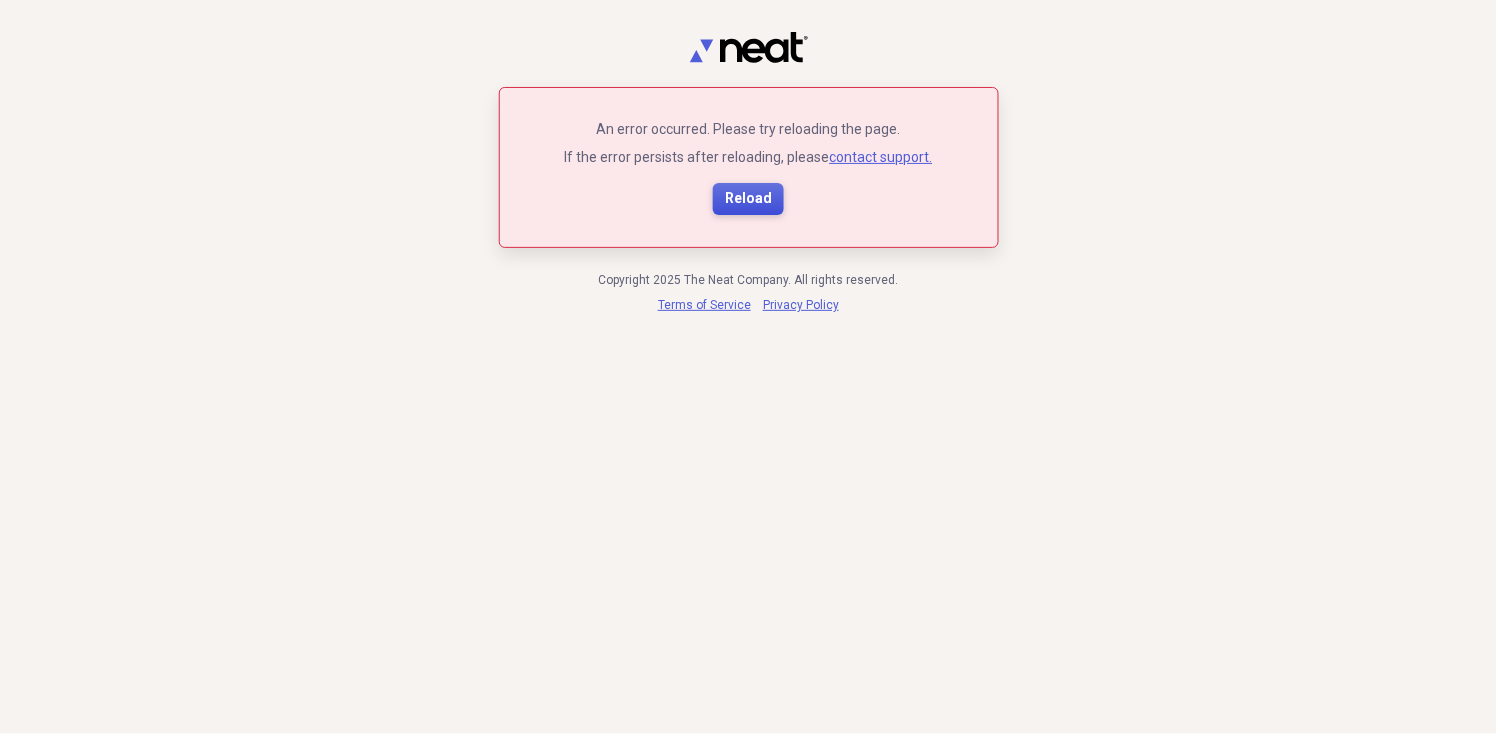 click on "Reload" at bounding box center (748, 199) 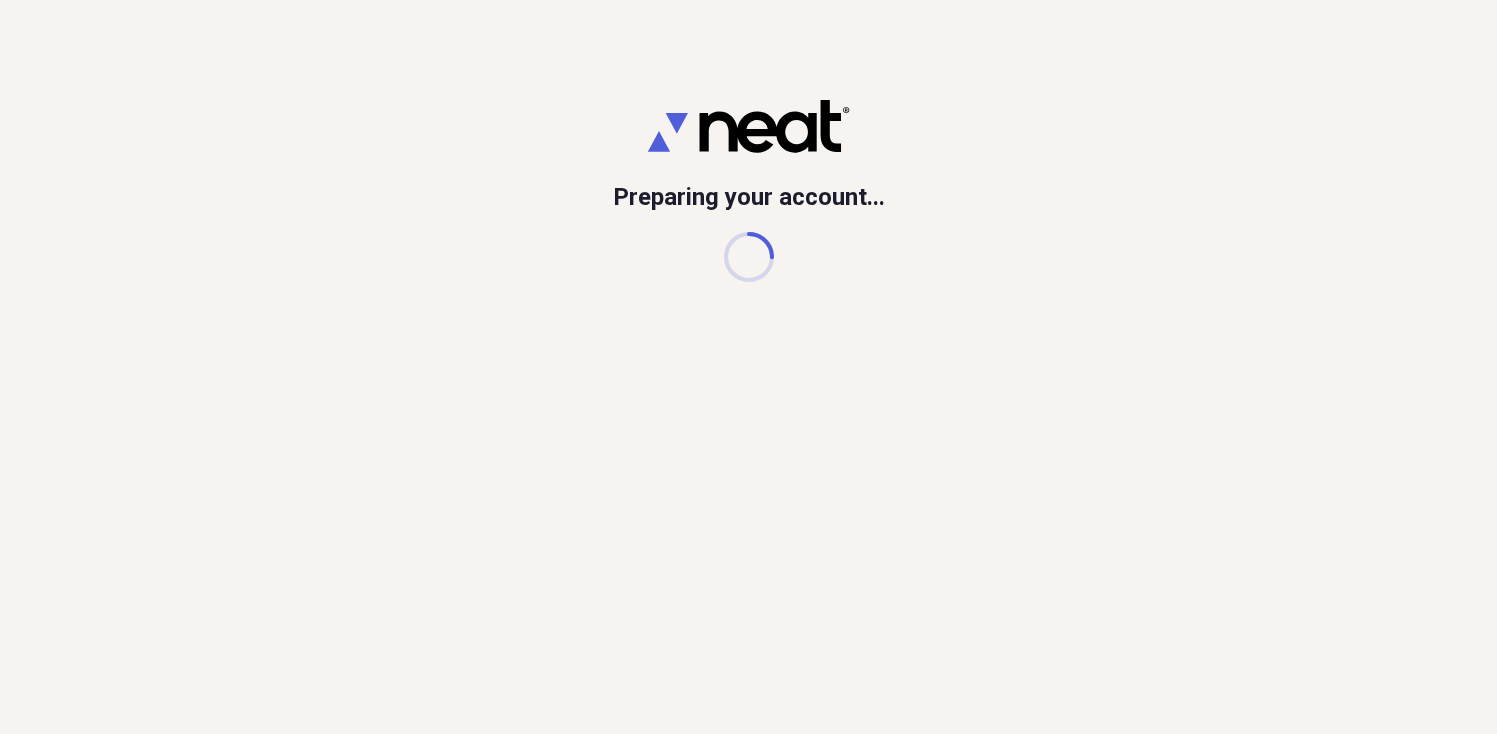 scroll, scrollTop: 0, scrollLeft: 0, axis: both 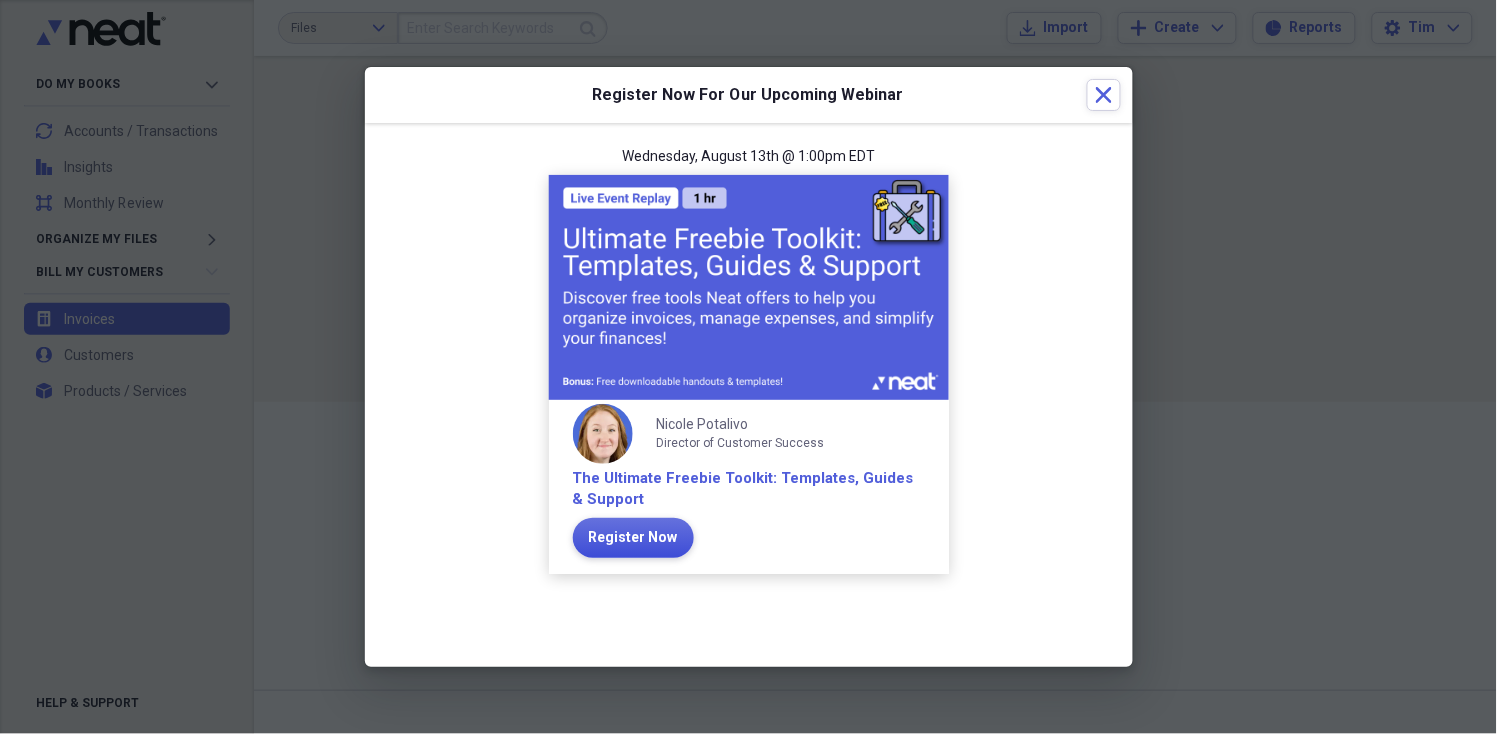 click on "Register Now" at bounding box center [633, 538] 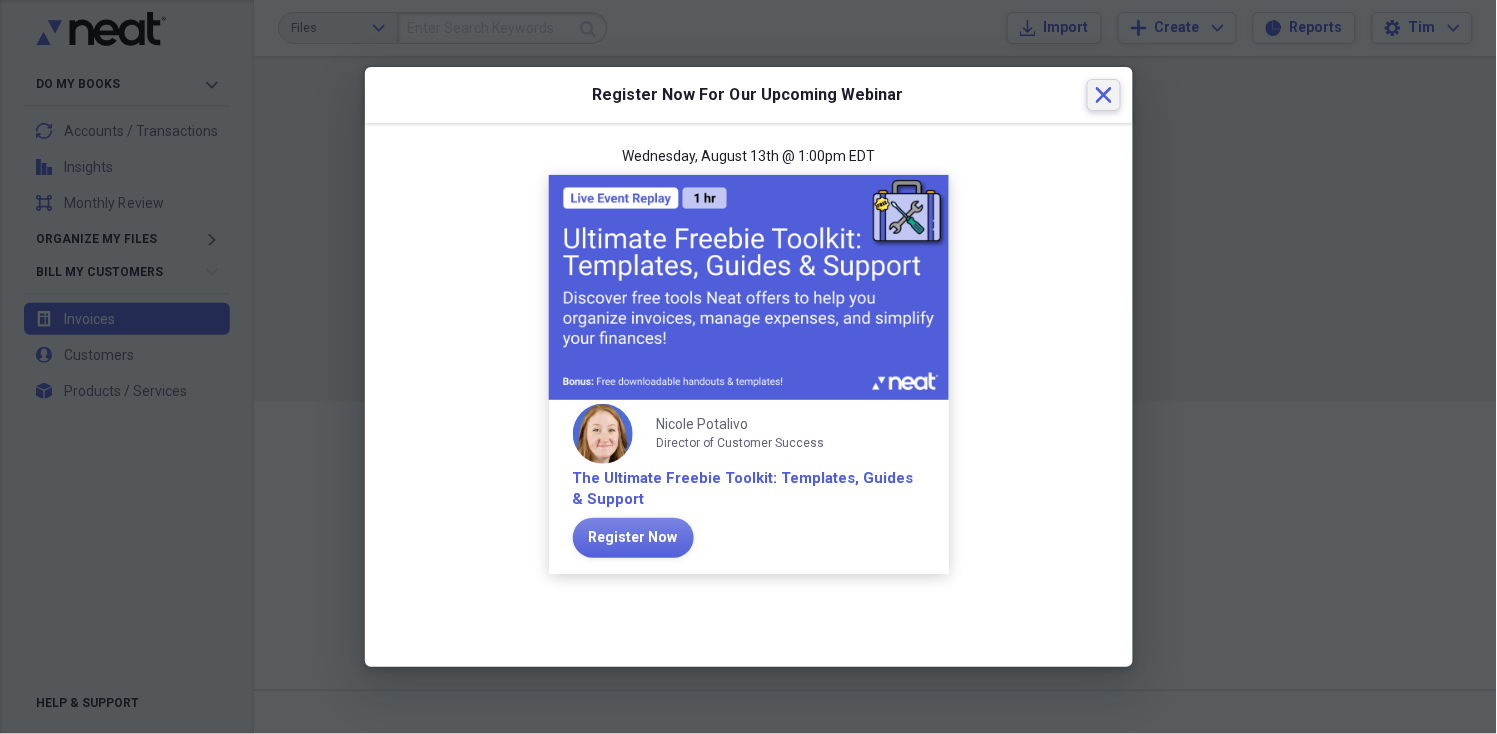click on "Close" 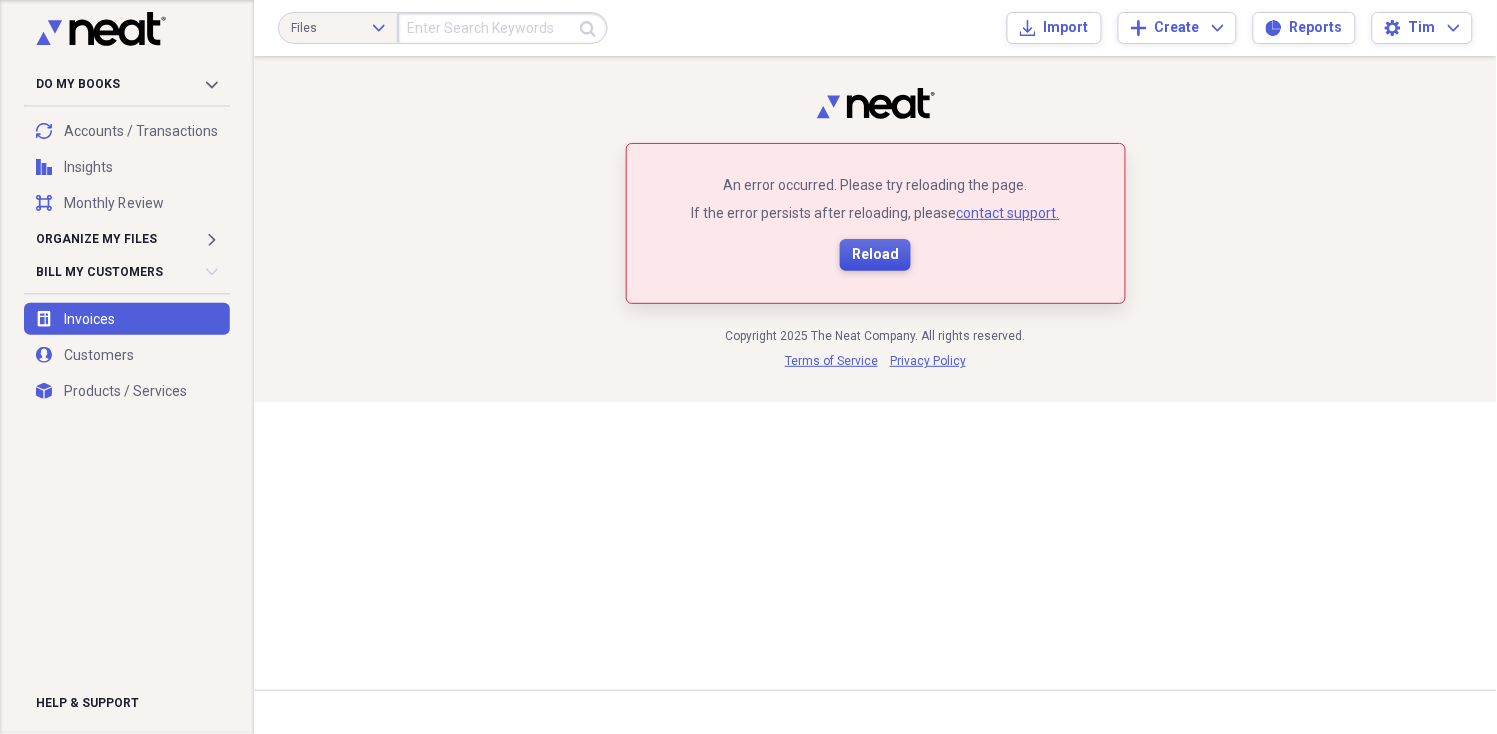 click on "Reload" at bounding box center [875, 255] 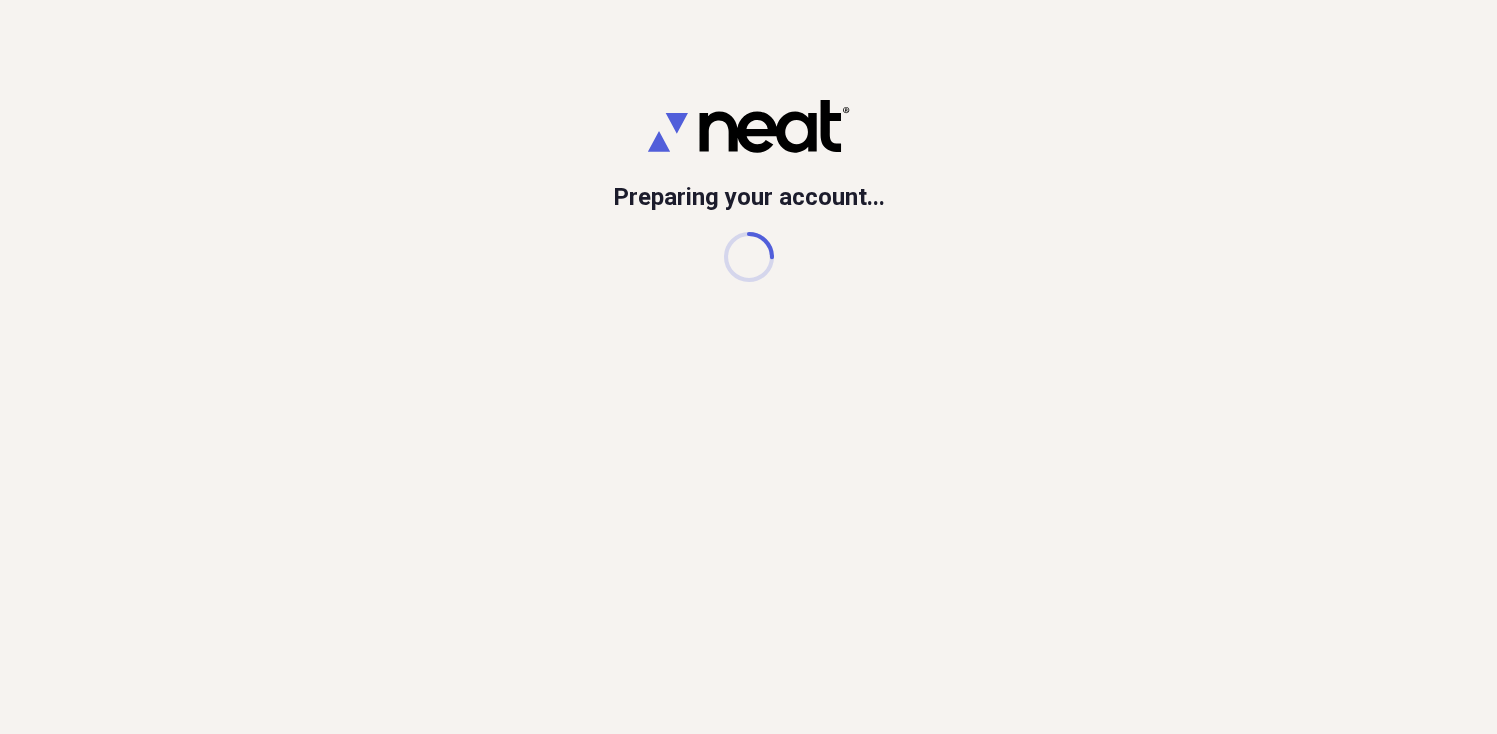 scroll, scrollTop: 0, scrollLeft: 0, axis: both 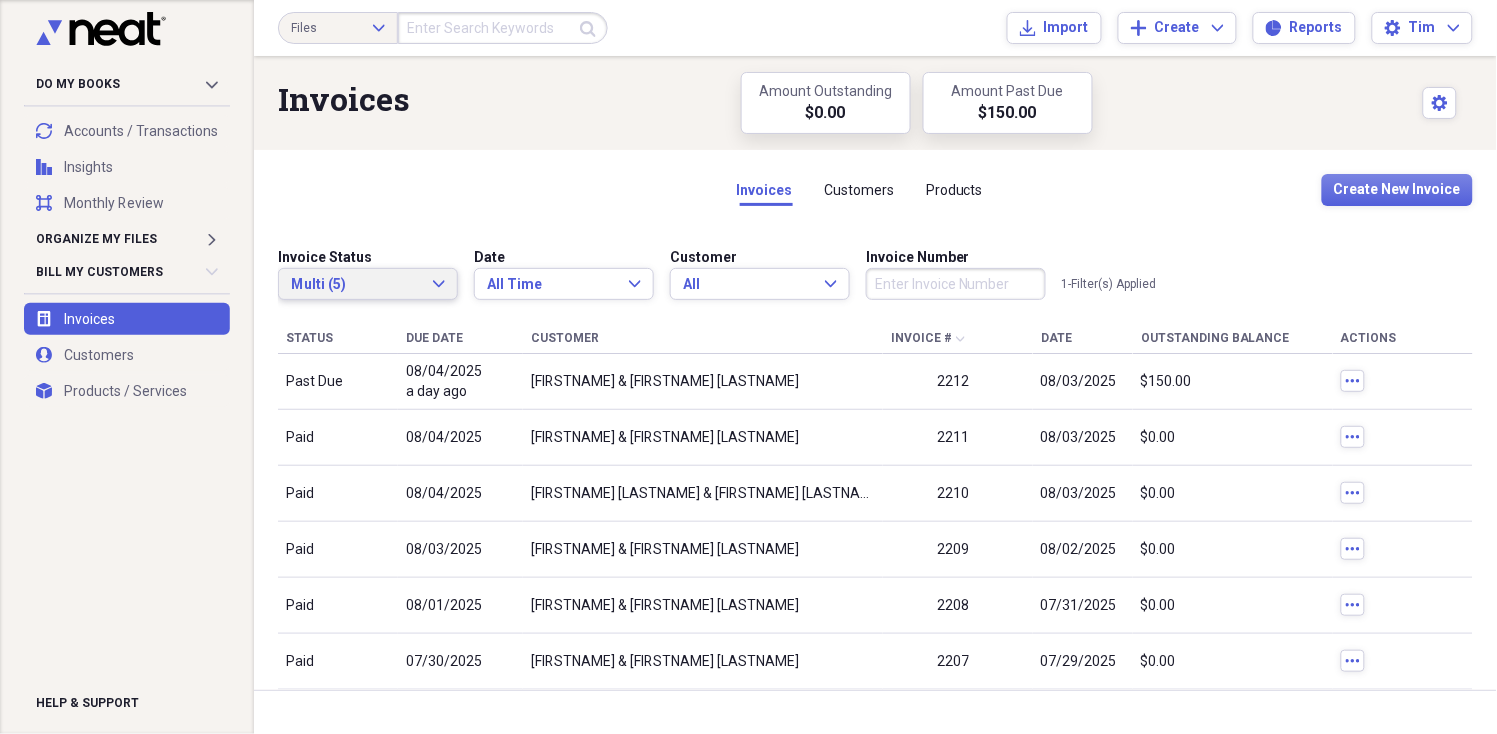 click 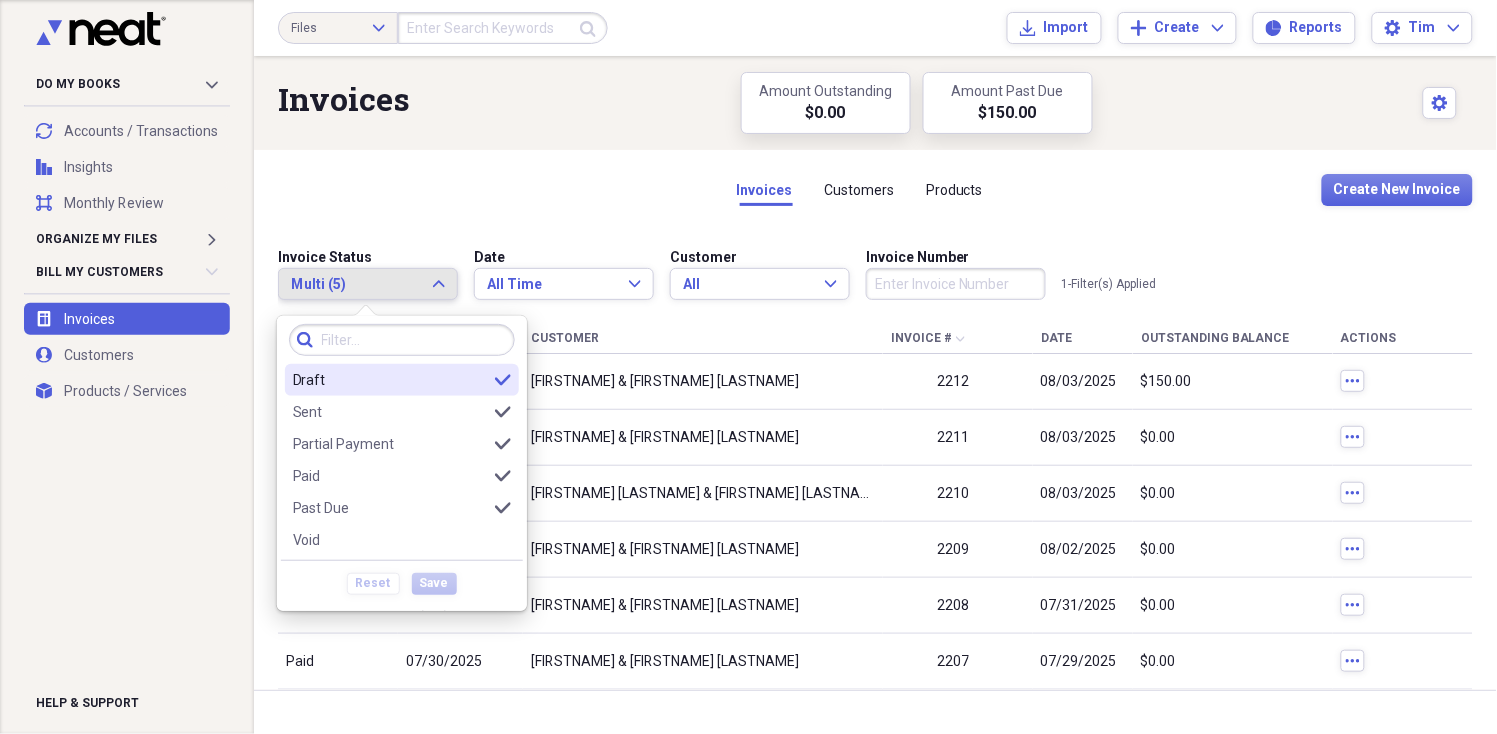 click on "Expand" 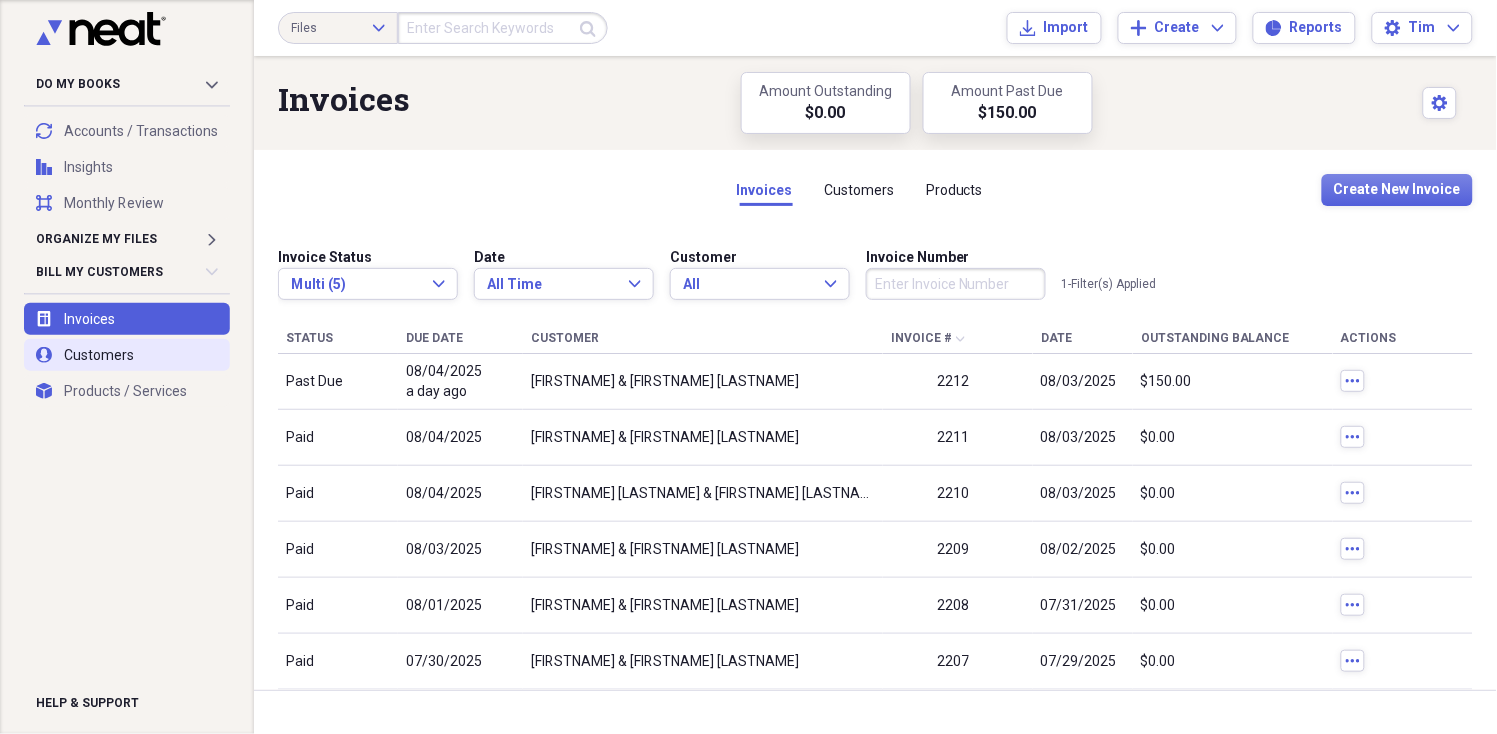 click on "user Customers" at bounding box center (127, 355) 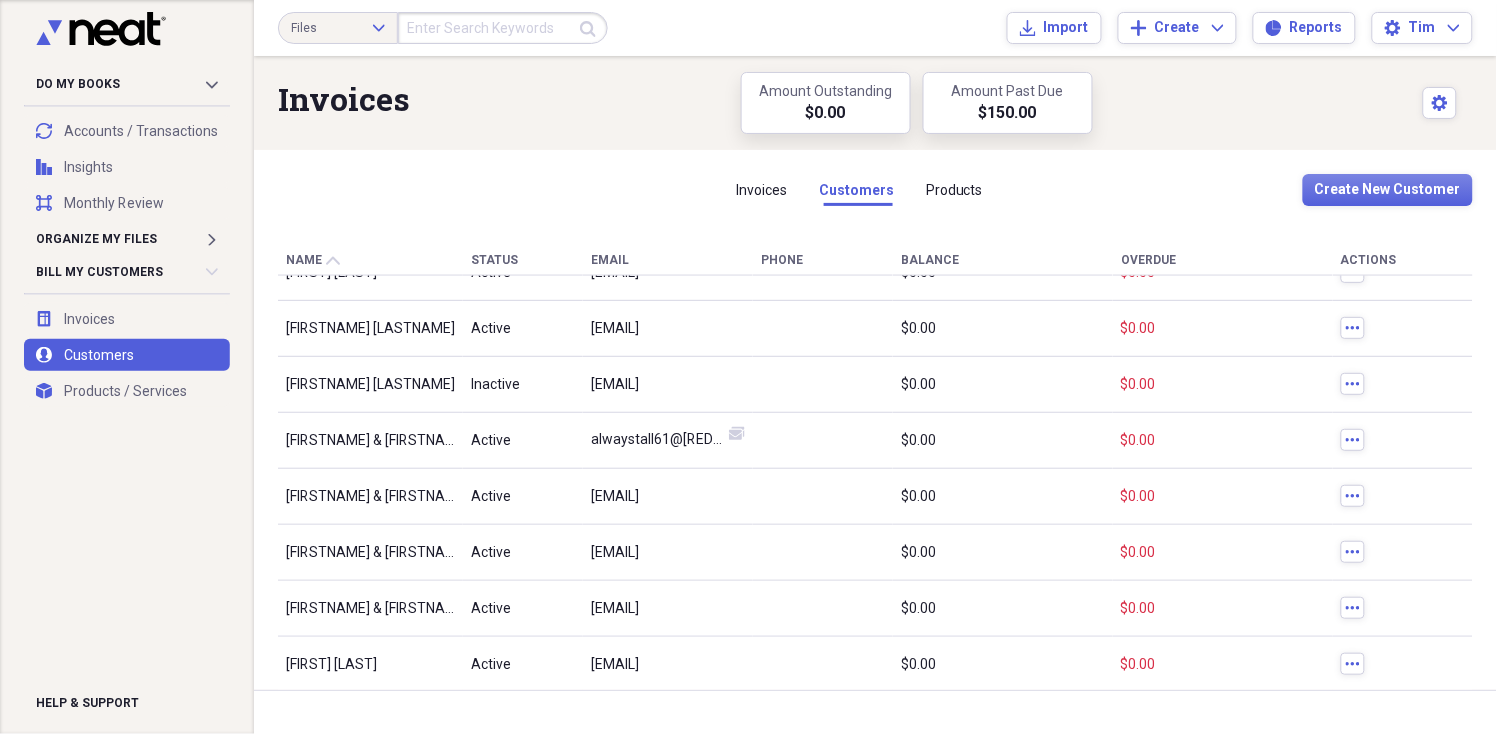 scroll, scrollTop: 8265, scrollLeft: 0, axis: vertical 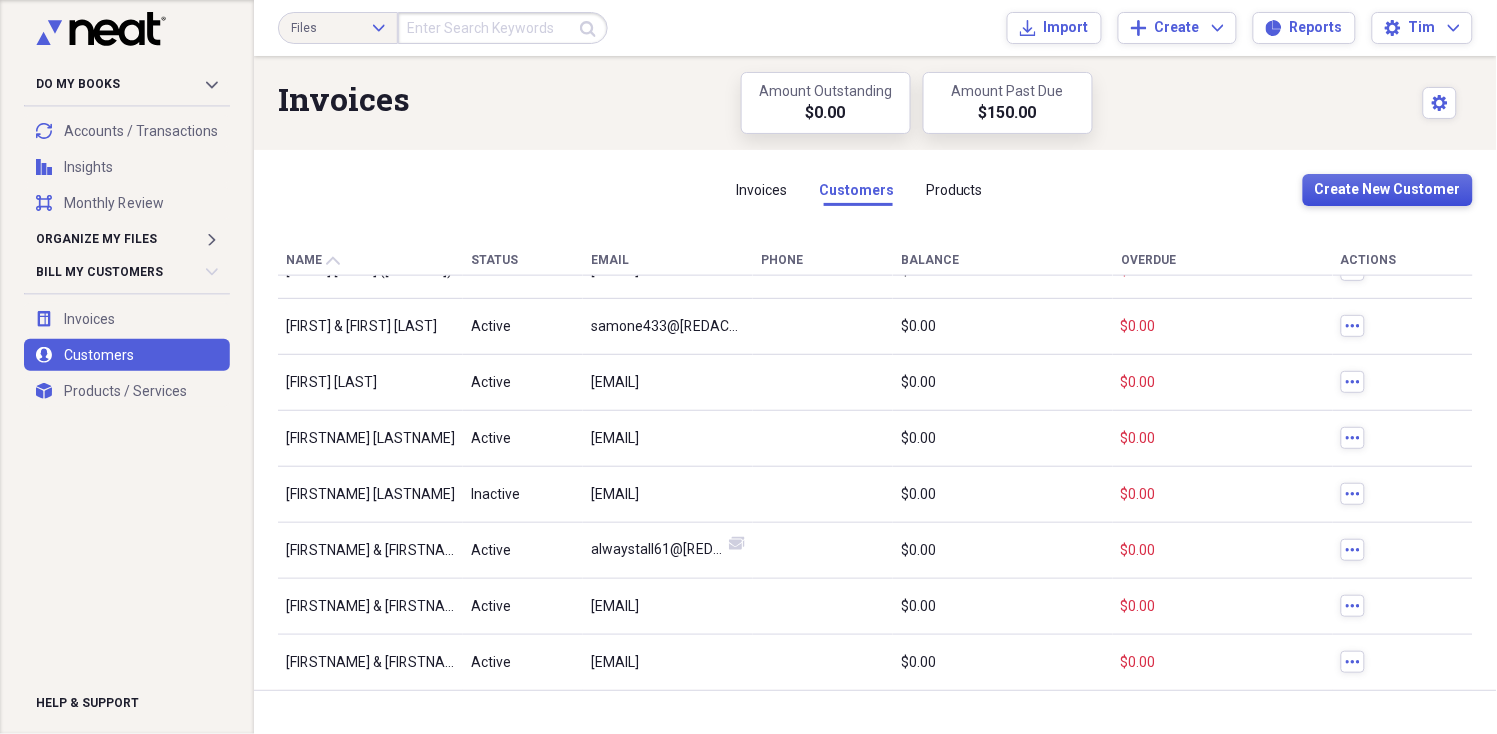 click on "Create New Customer" at bounding box center (1388, 190) 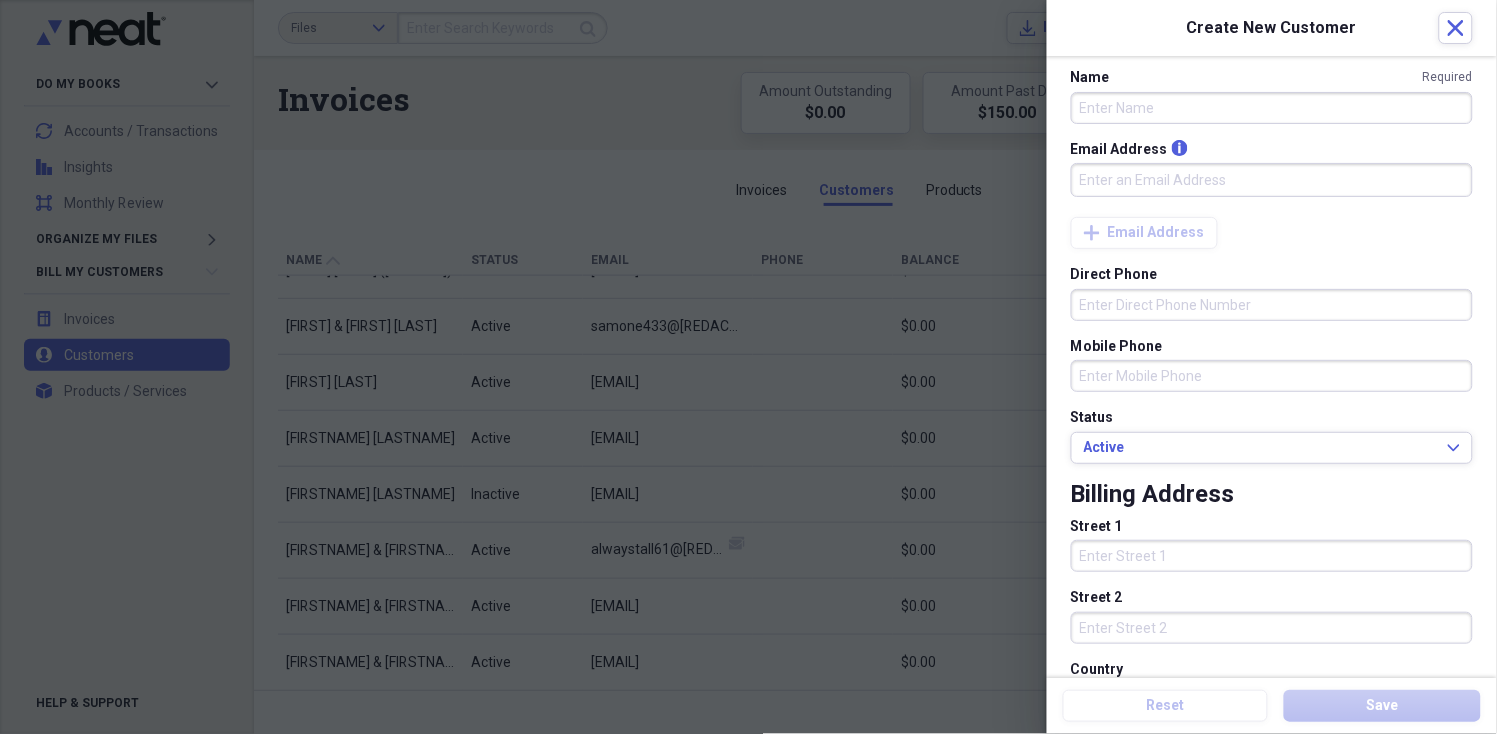 click on "Name Required" at bounding box center (1272, 108) 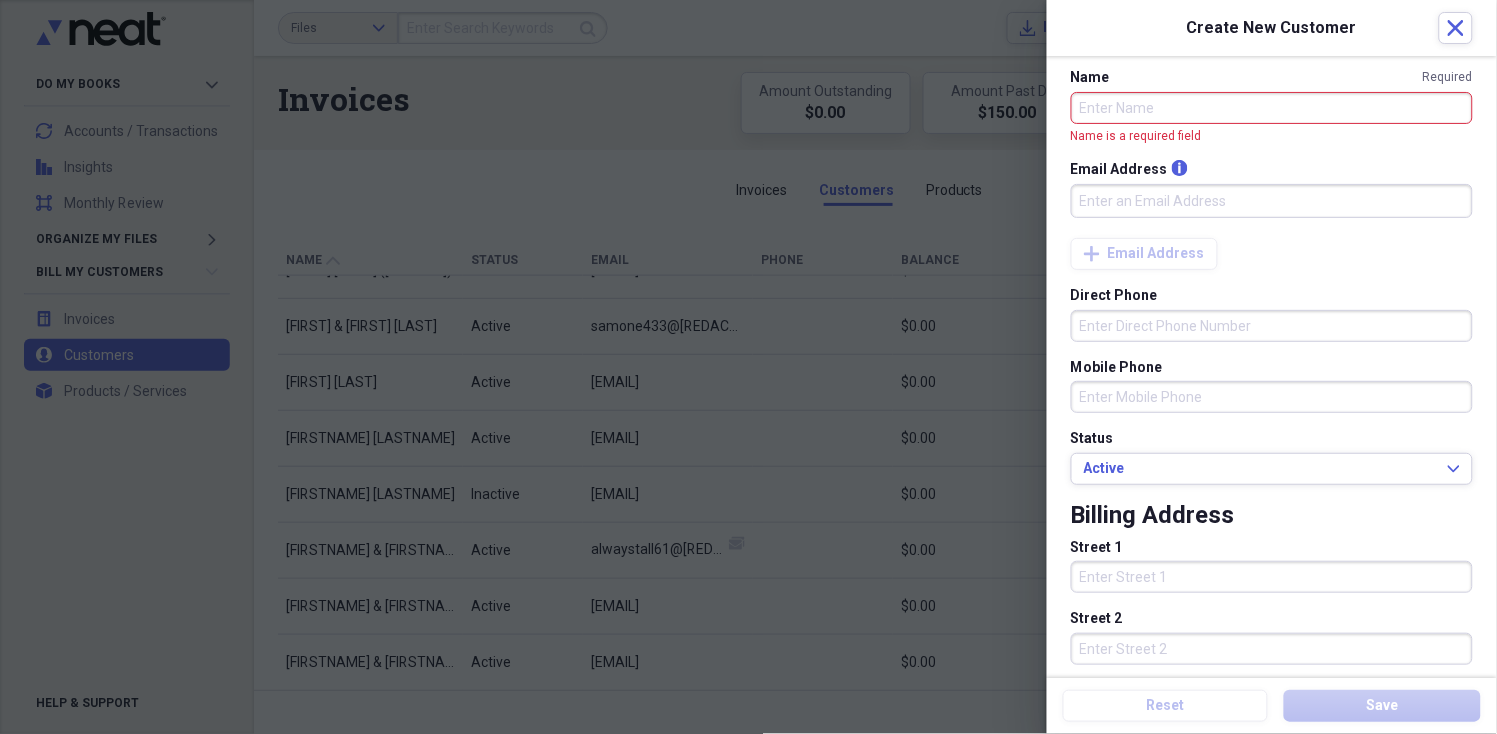 click on "Name Required" at bounding box center [1272, 108] 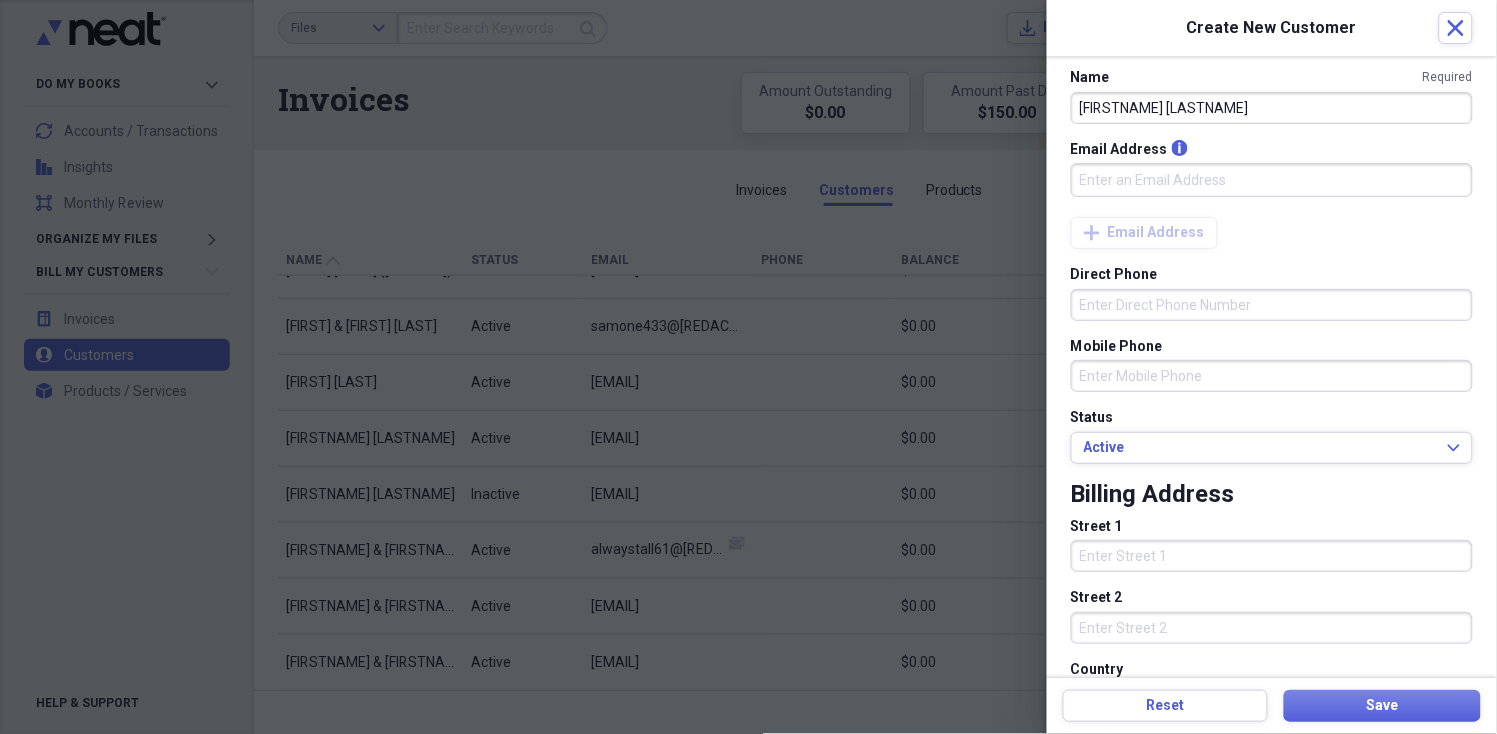 type on "[FIRSTNAME] [LASTNAME]" 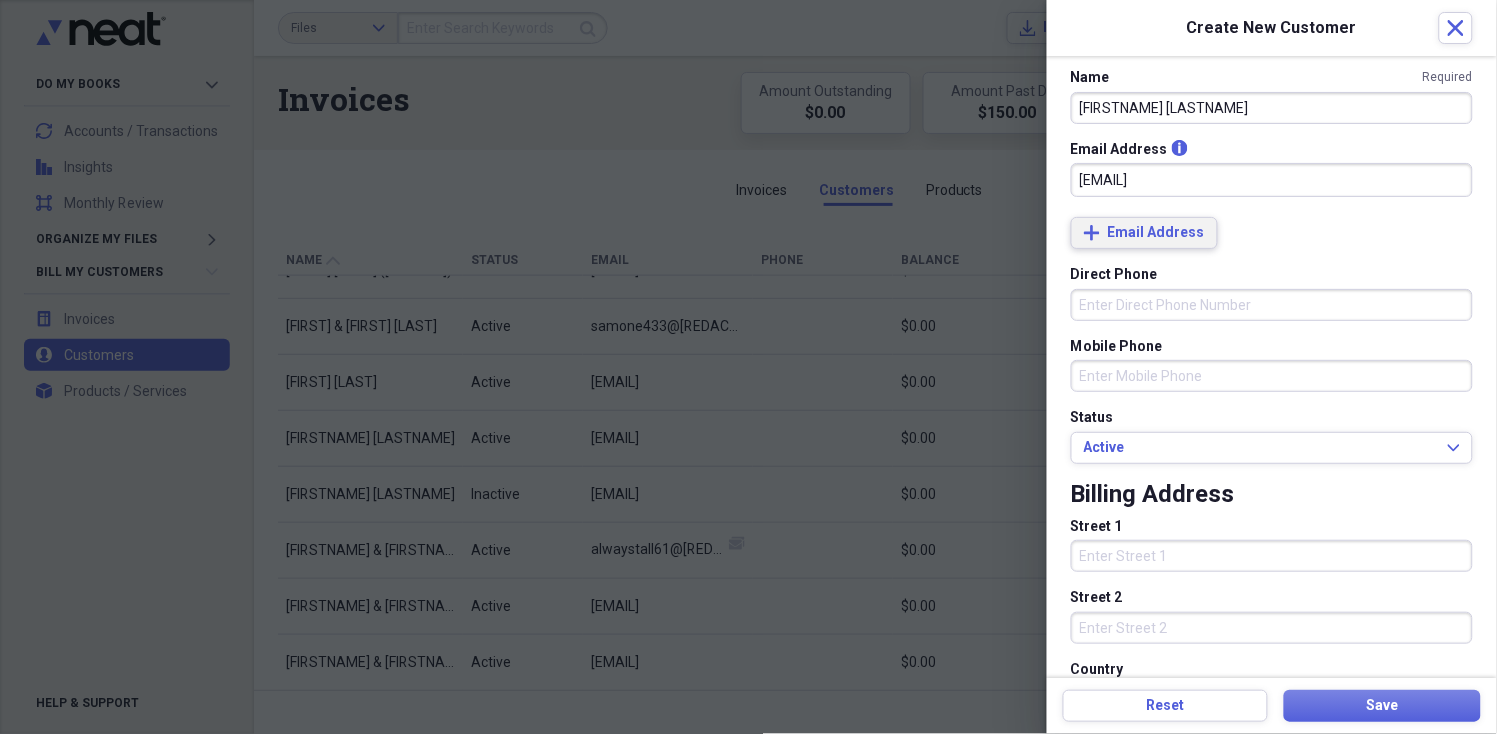 type on "[EMAIL]" 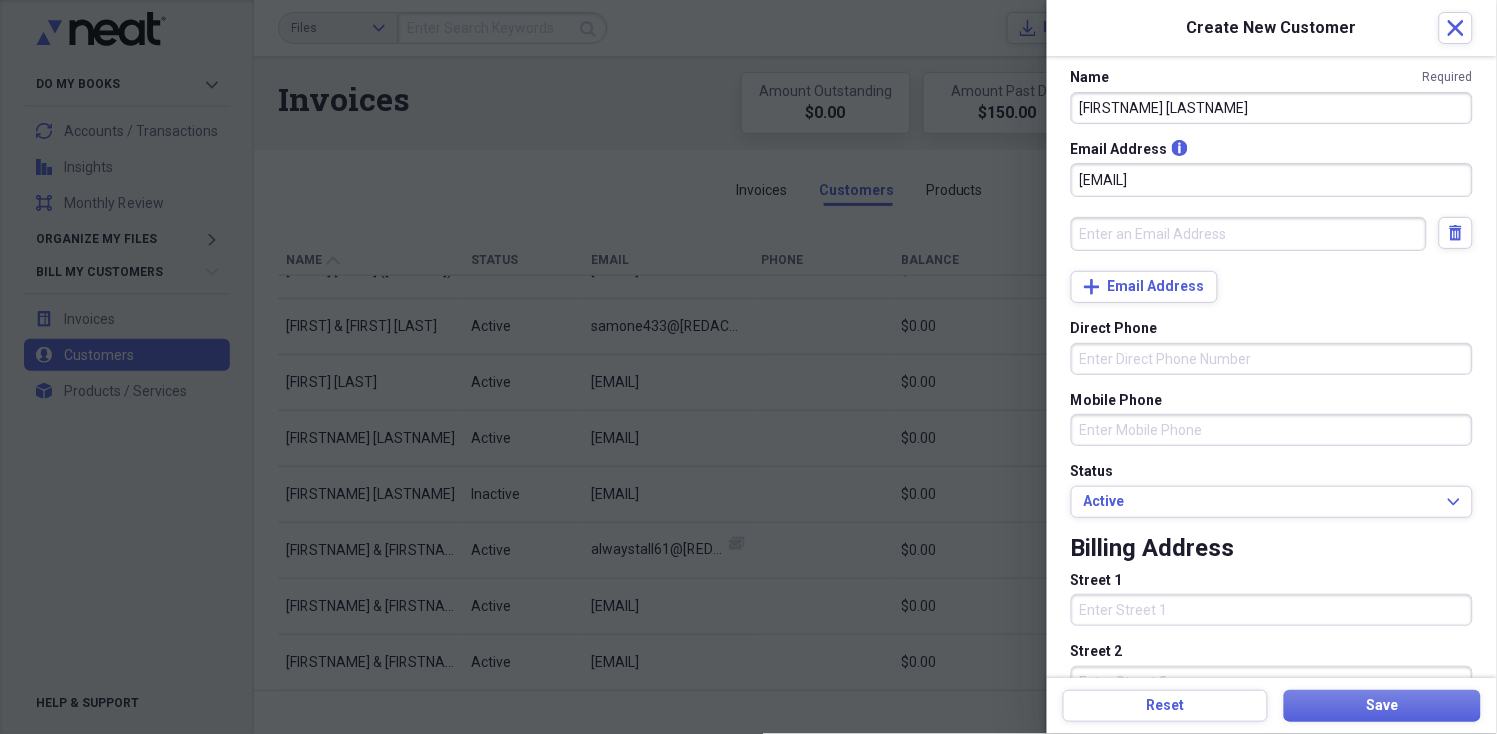 click at bounding box center (1249, 234) 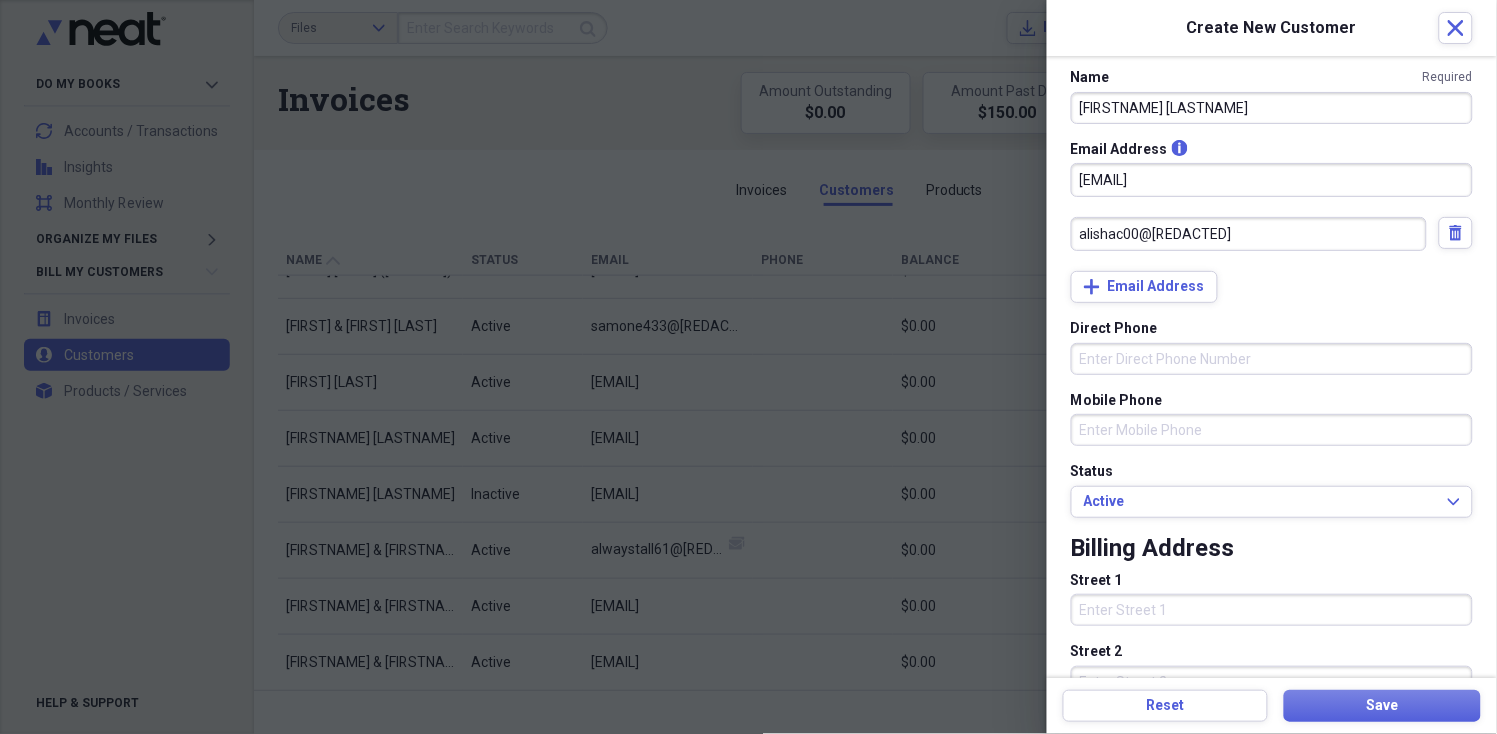 type on "alishac00@[REDACTED]" 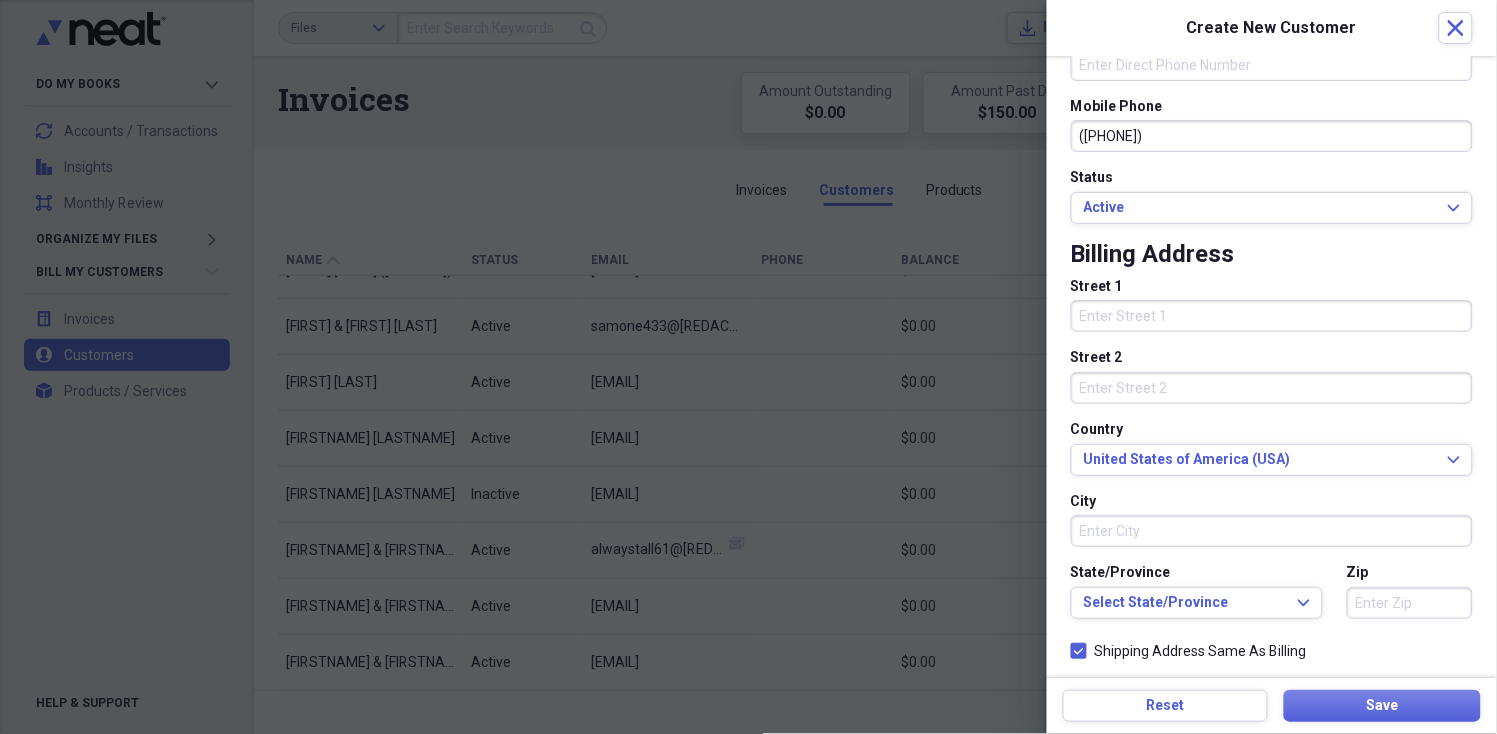 scroll, scrollTop: 333, scrollLeft: 0, axis: vertical 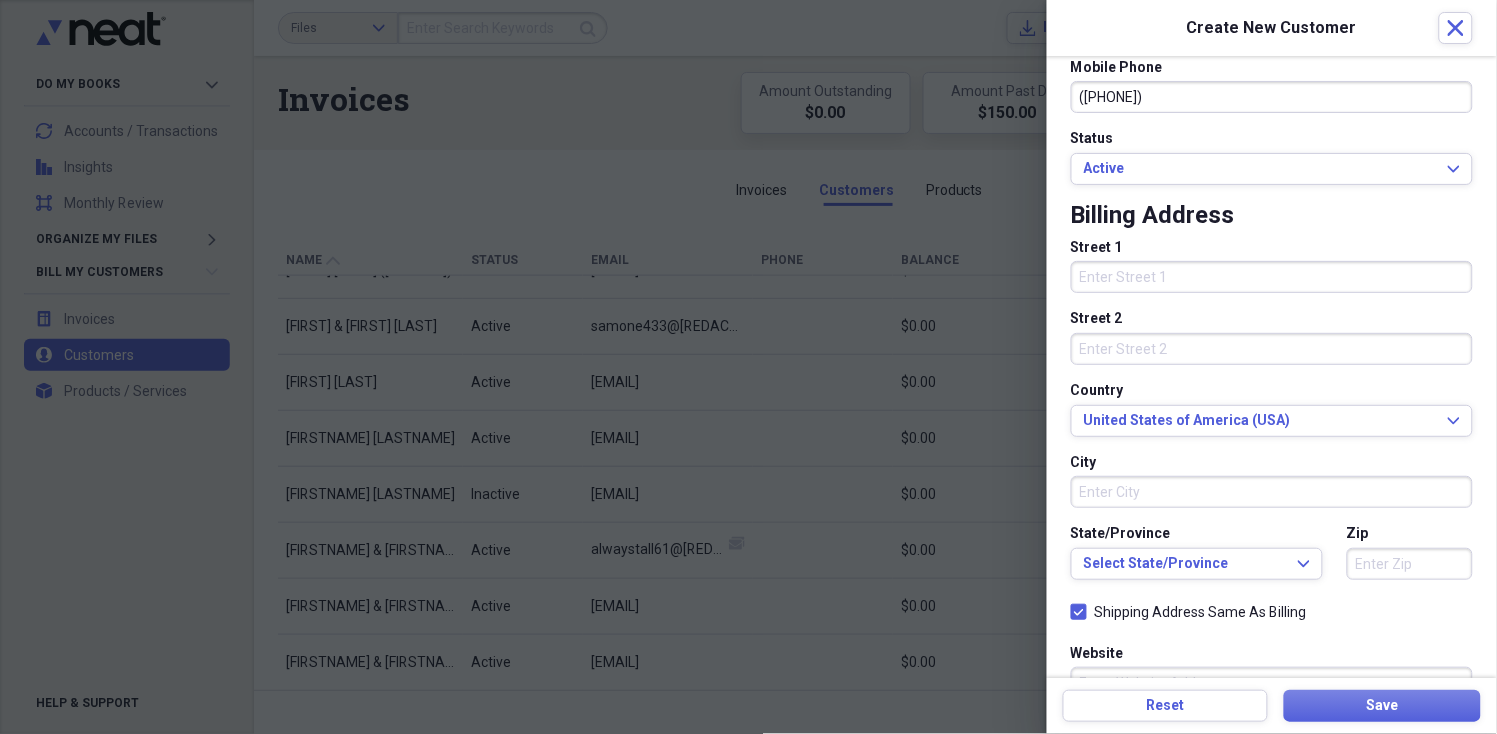 type on "([PHONE])" 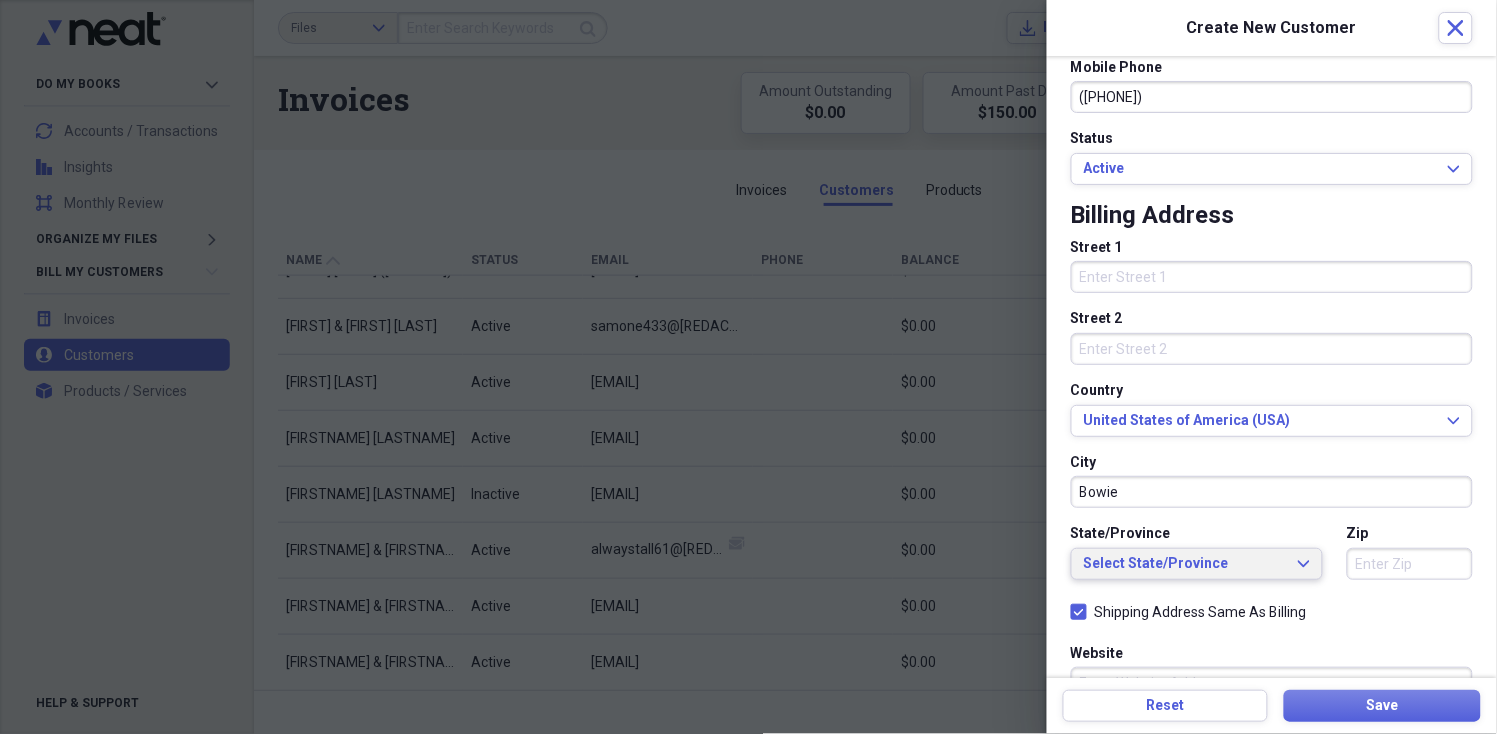 type on "Bowie" 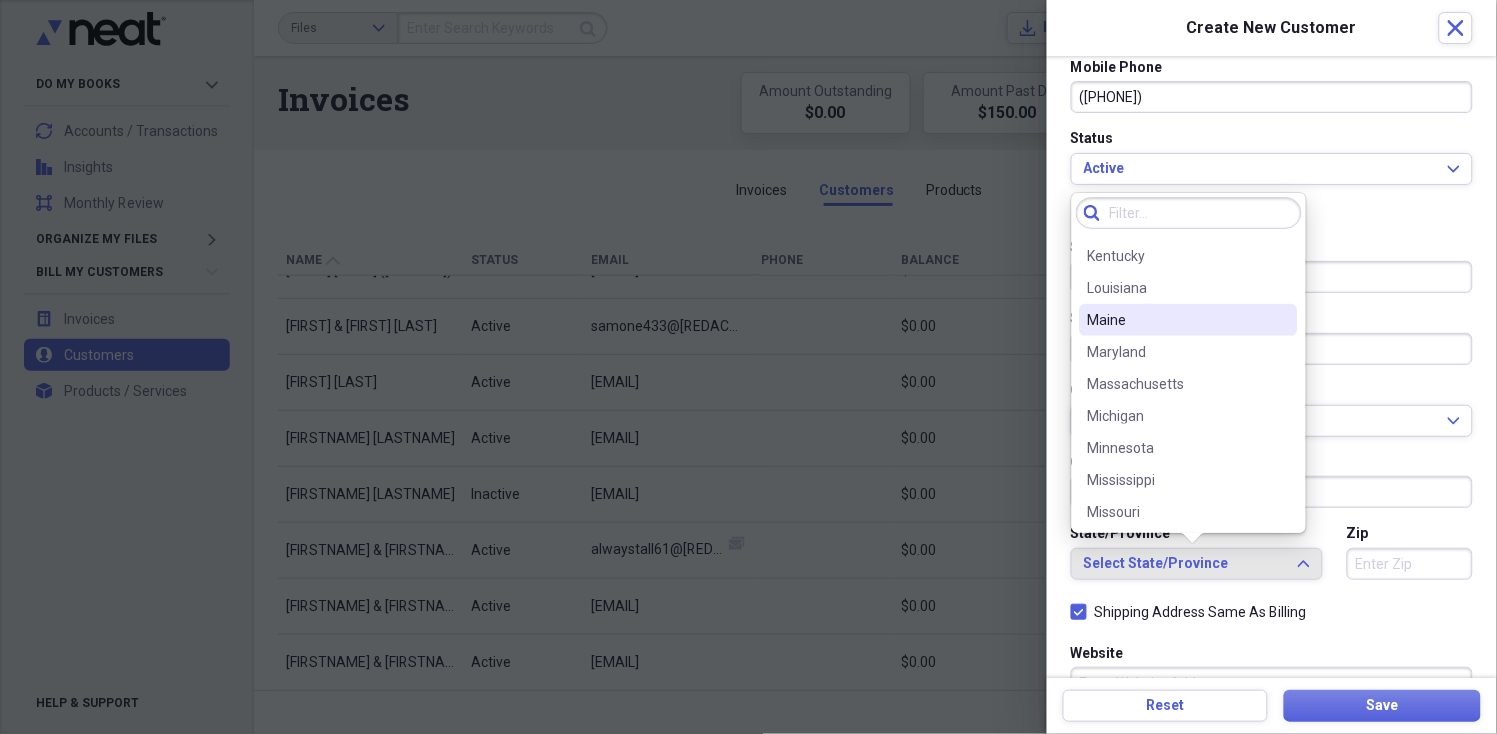 scroll, scrollTop: 555, scrollLeft: 0, axis: vertical 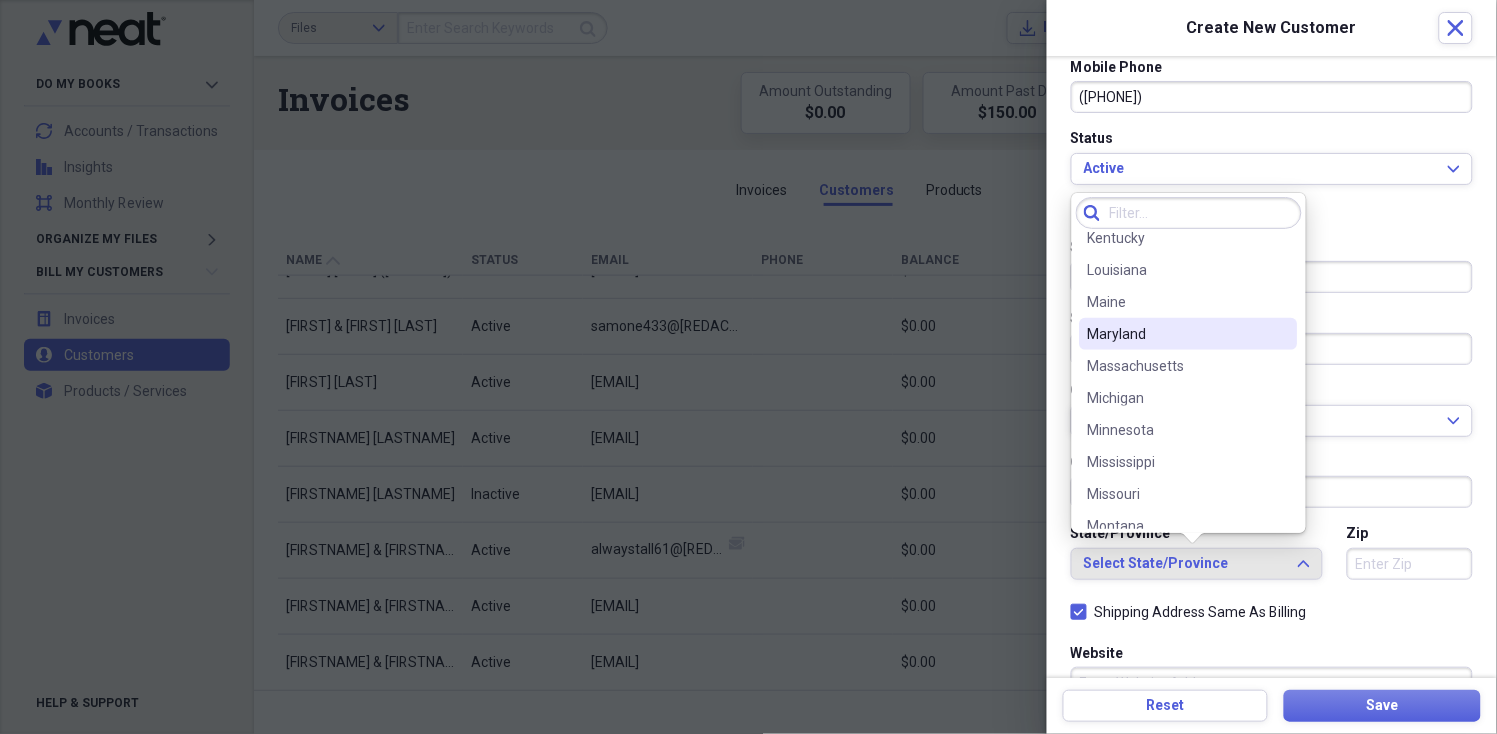 click on "Maryland" at bounding box center (1177, 334) 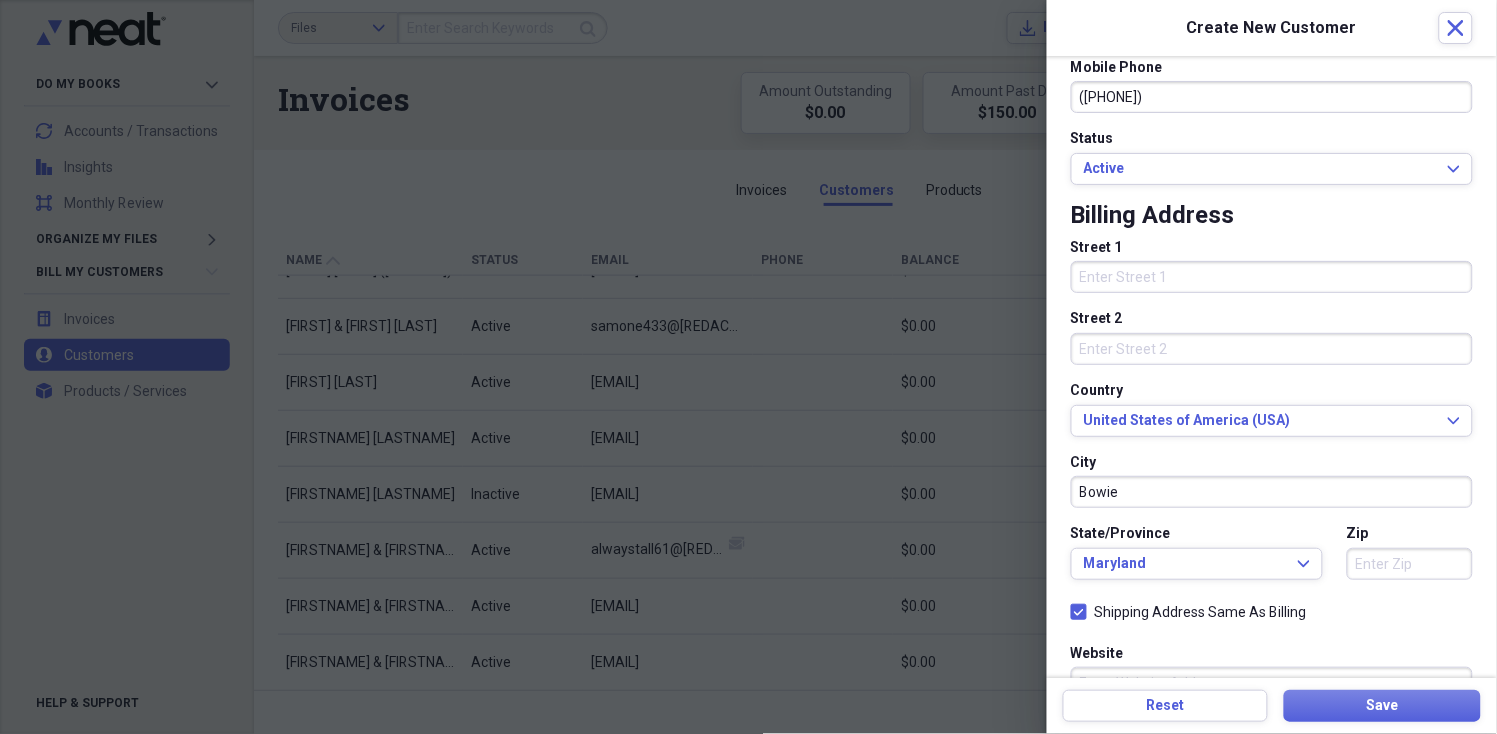 click on "Zip" at bounding box center (1410, 564) 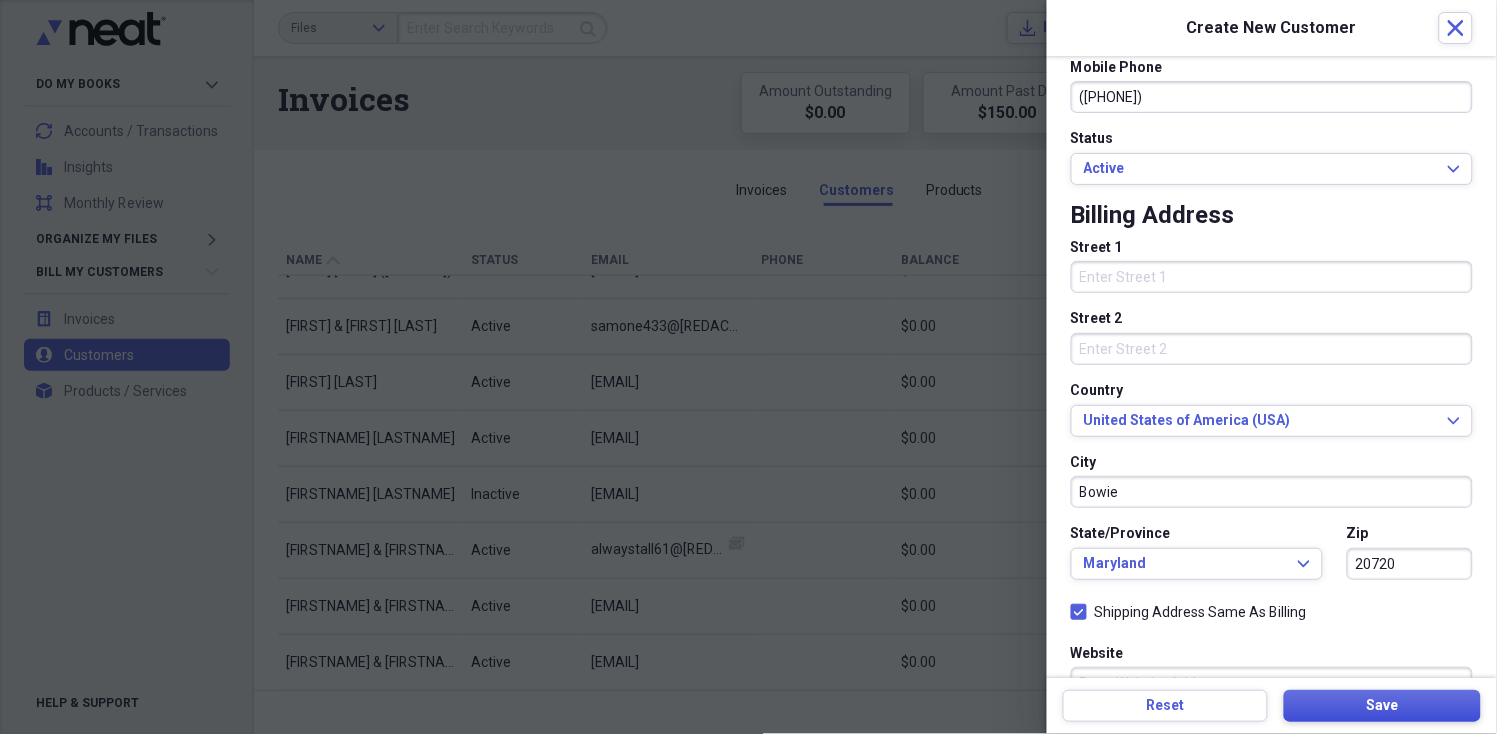 type on "20720" 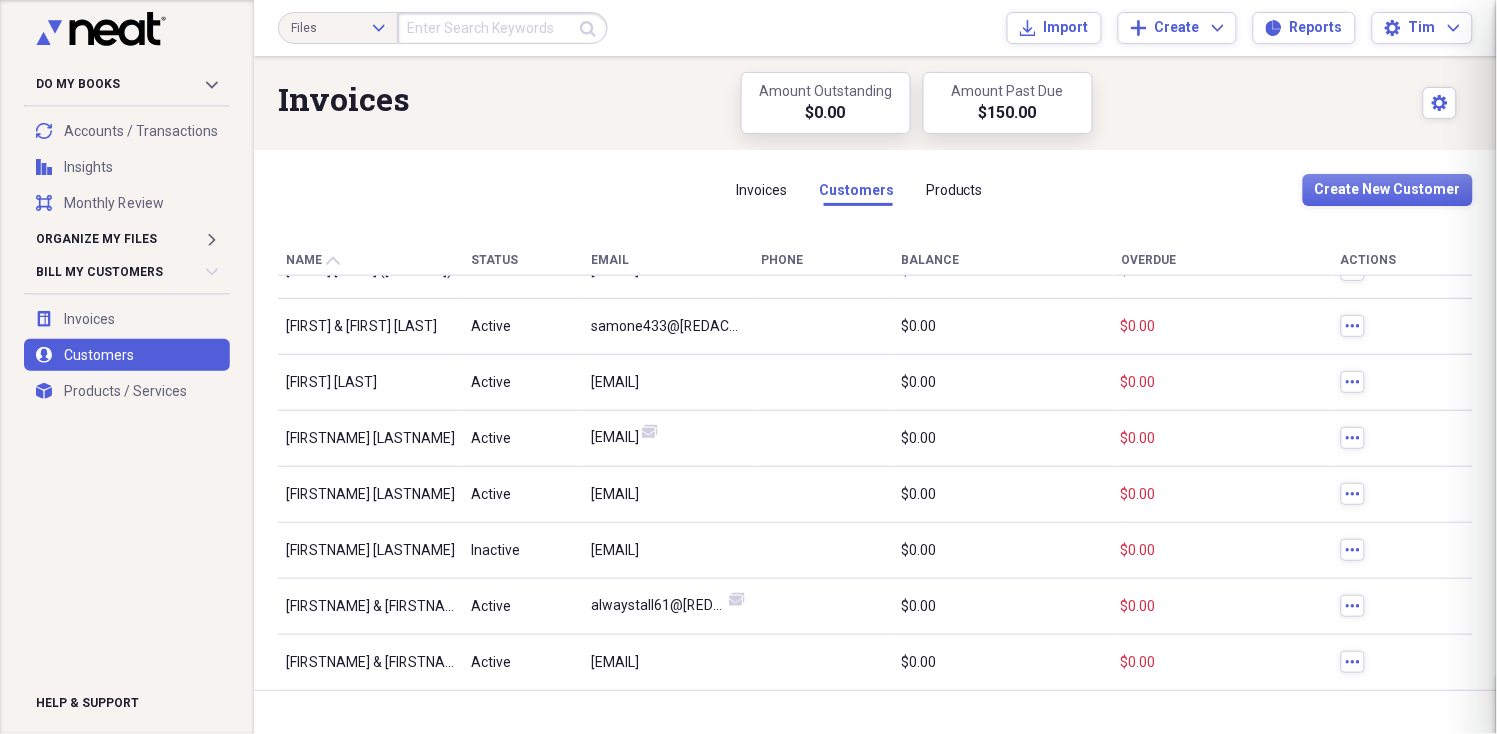 type 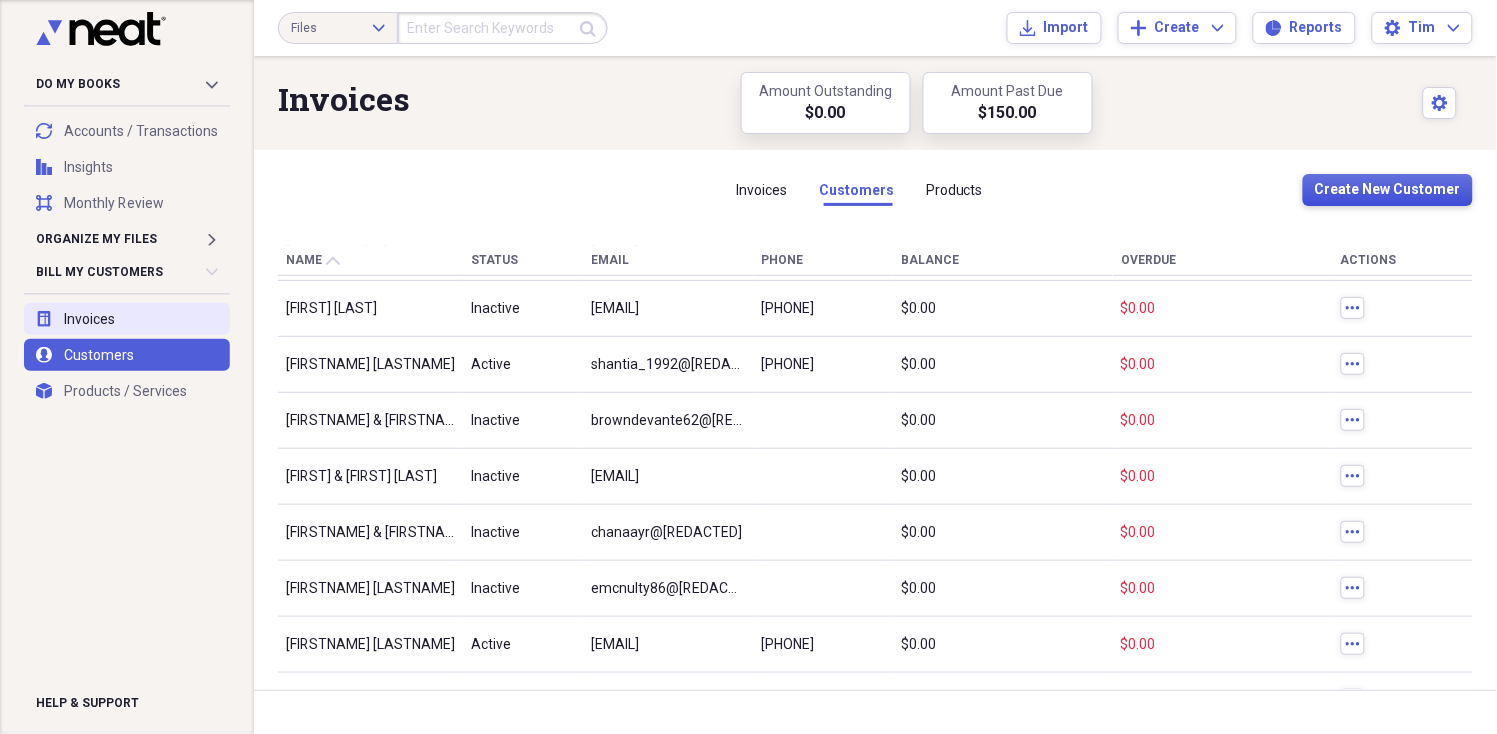 scroll, scrollTop: 2265, scrollLeft: 0, axis: vertical 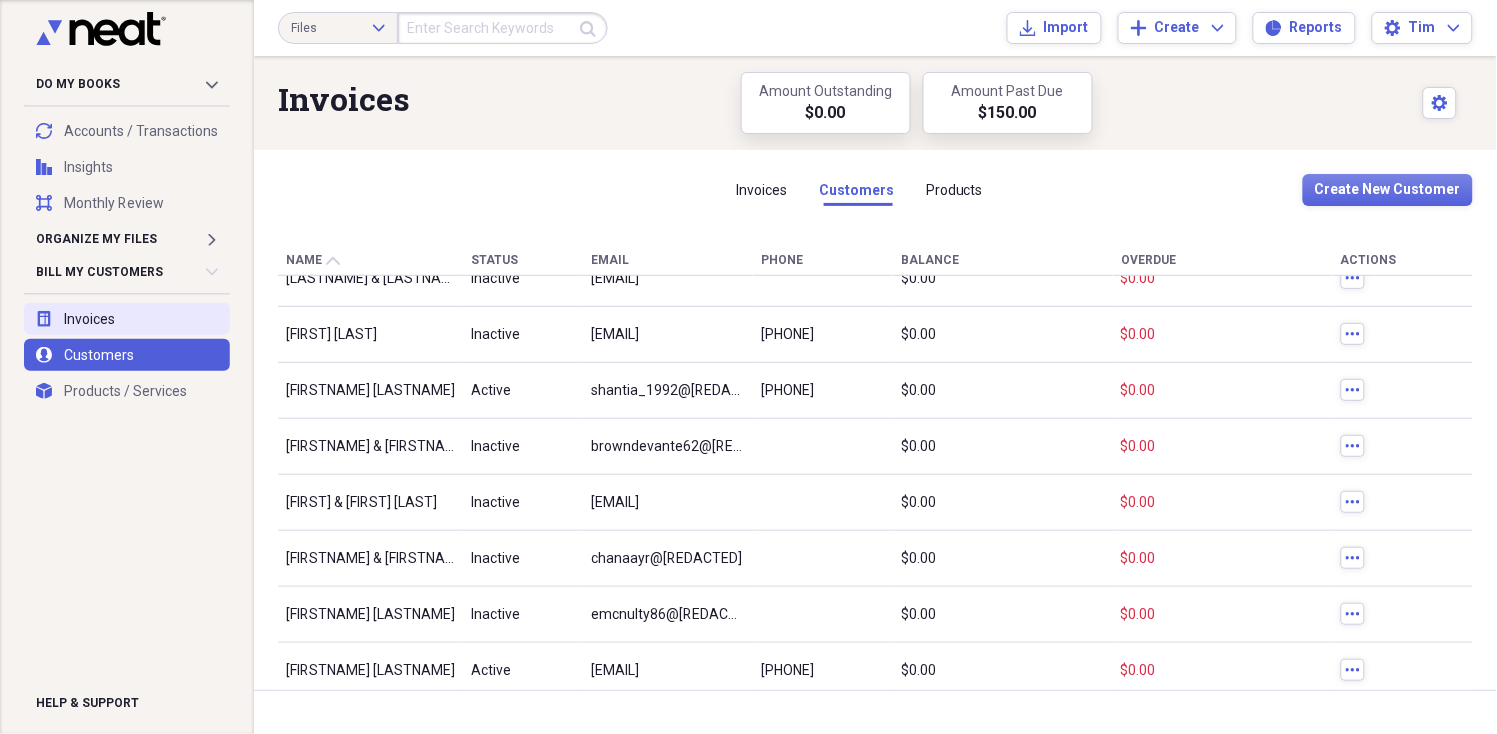 click on "invoices Invoices" at bounding box center (127, 319) 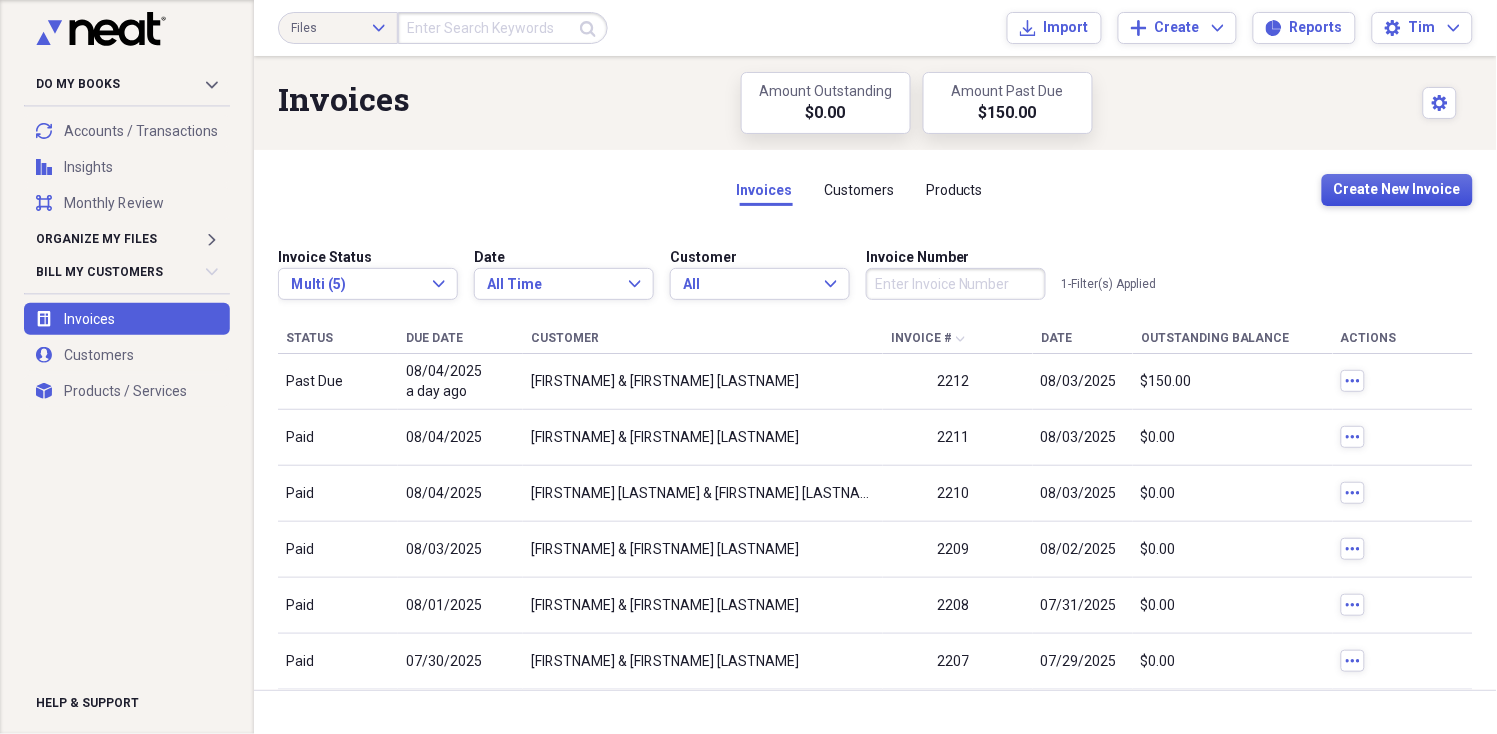 click on "Create New Invoice" at bounding box center [1397, 190] 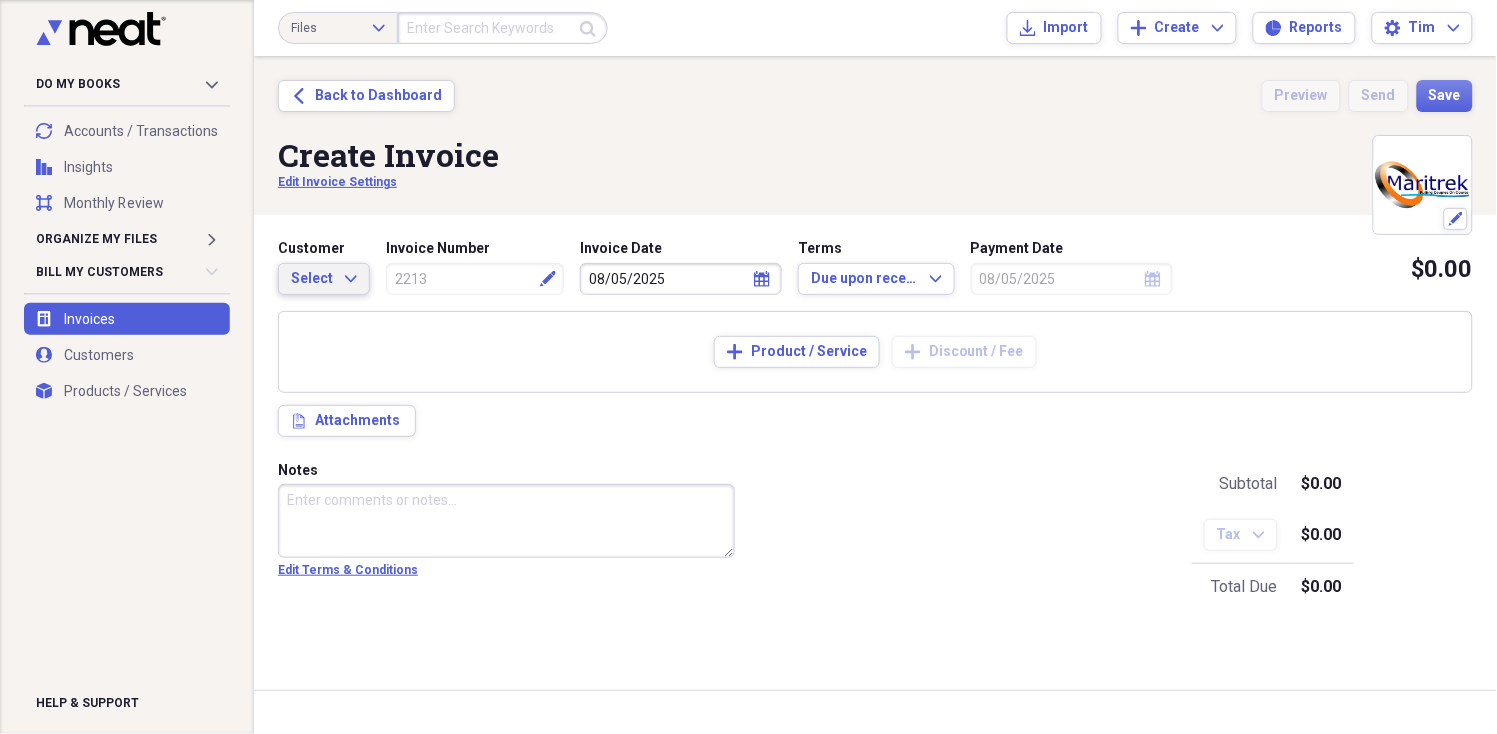 click on "Expand" 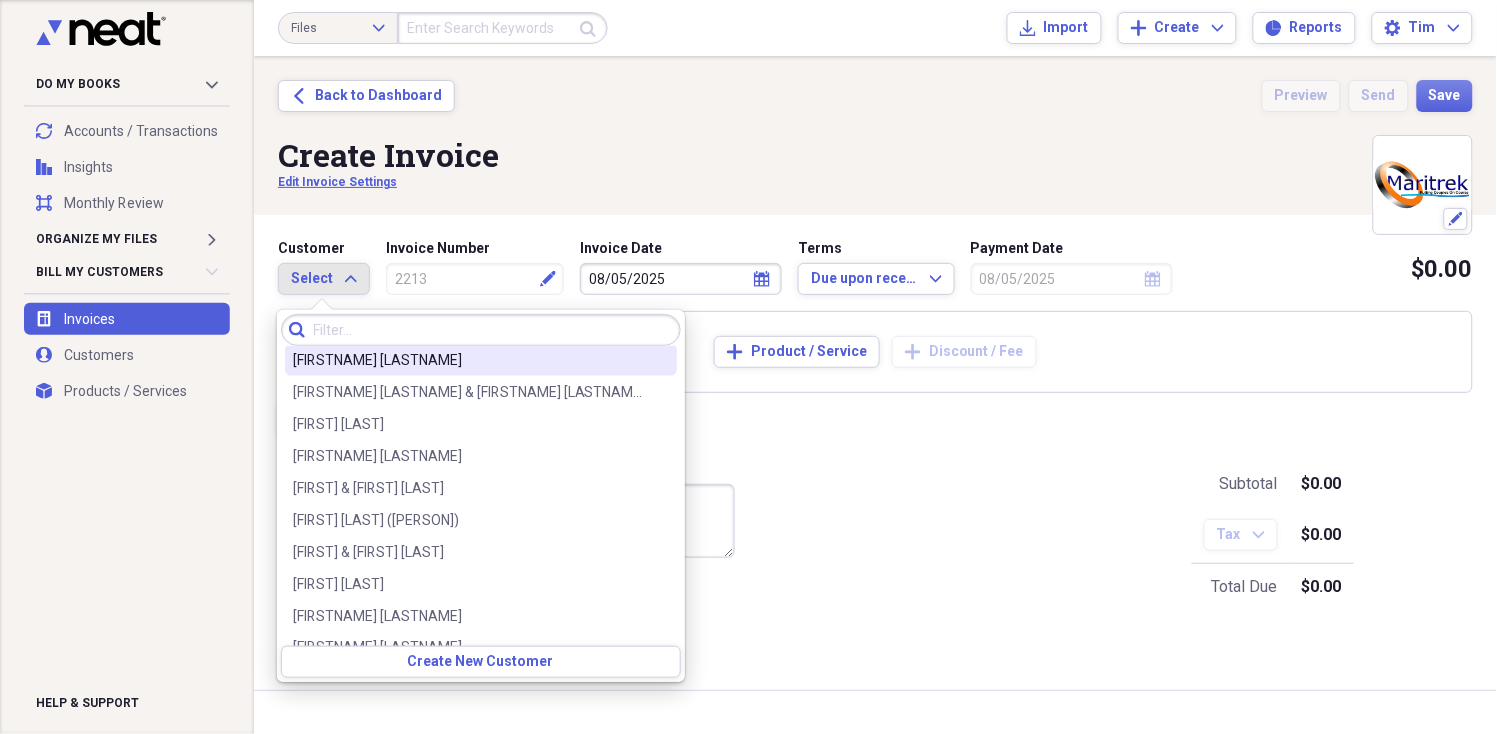 scroll, scrollTop: 2666, scrollLeft: 0, axis: vertical 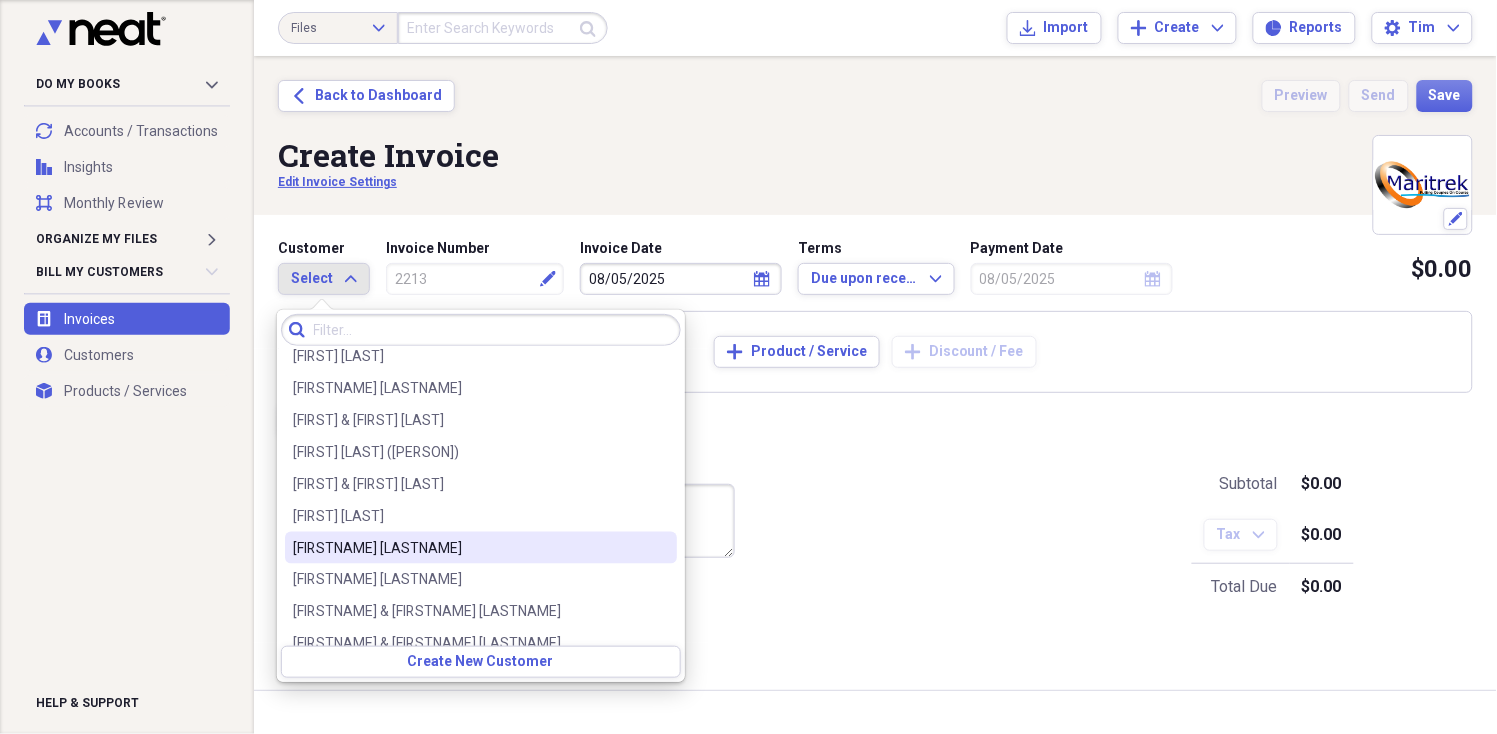 click on "[FIRSTNAME] [LASTNAME]" at bounding box center (469, 548) 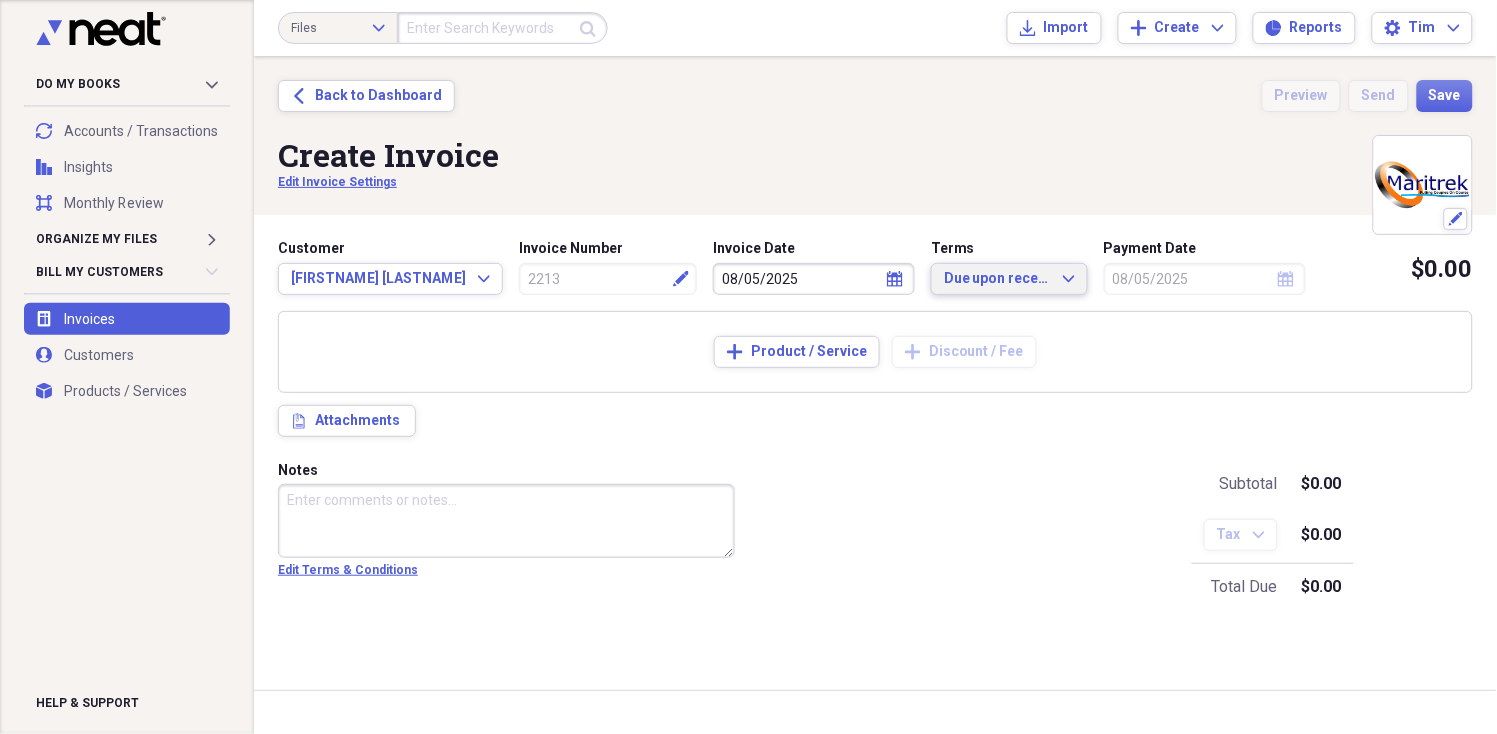 click on "Expand" 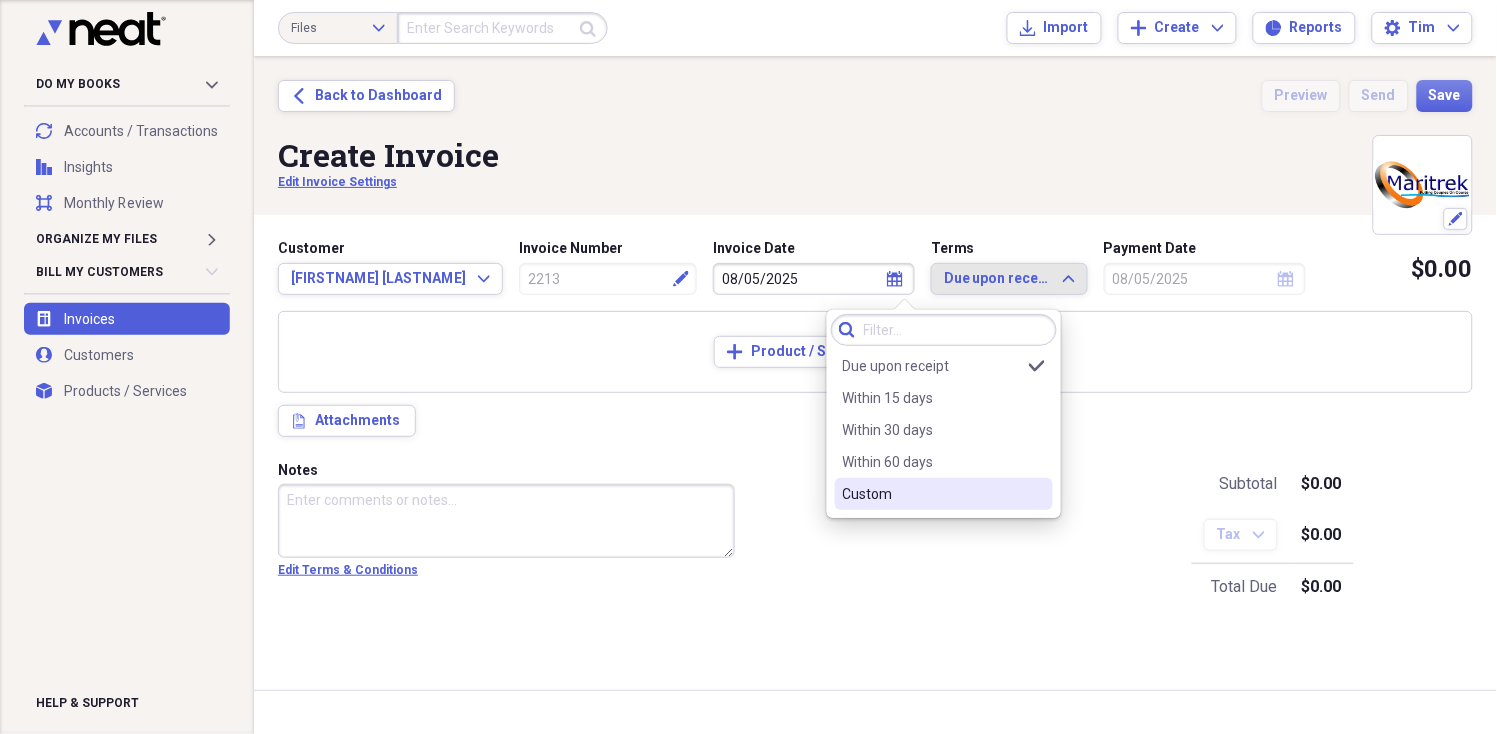 click on "Custom" at bounding box center (932, 494) 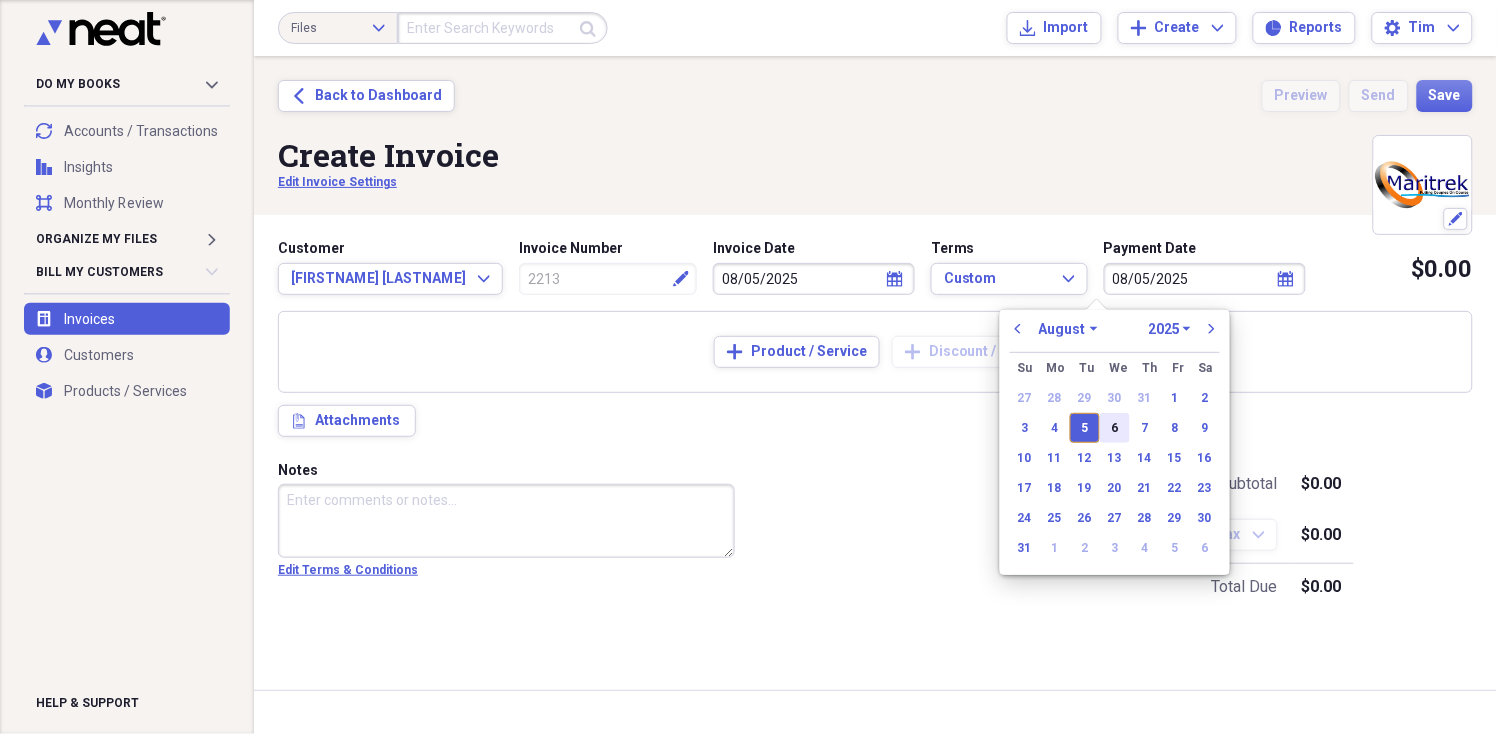 click on "6" at bounding box center (1115, 428) 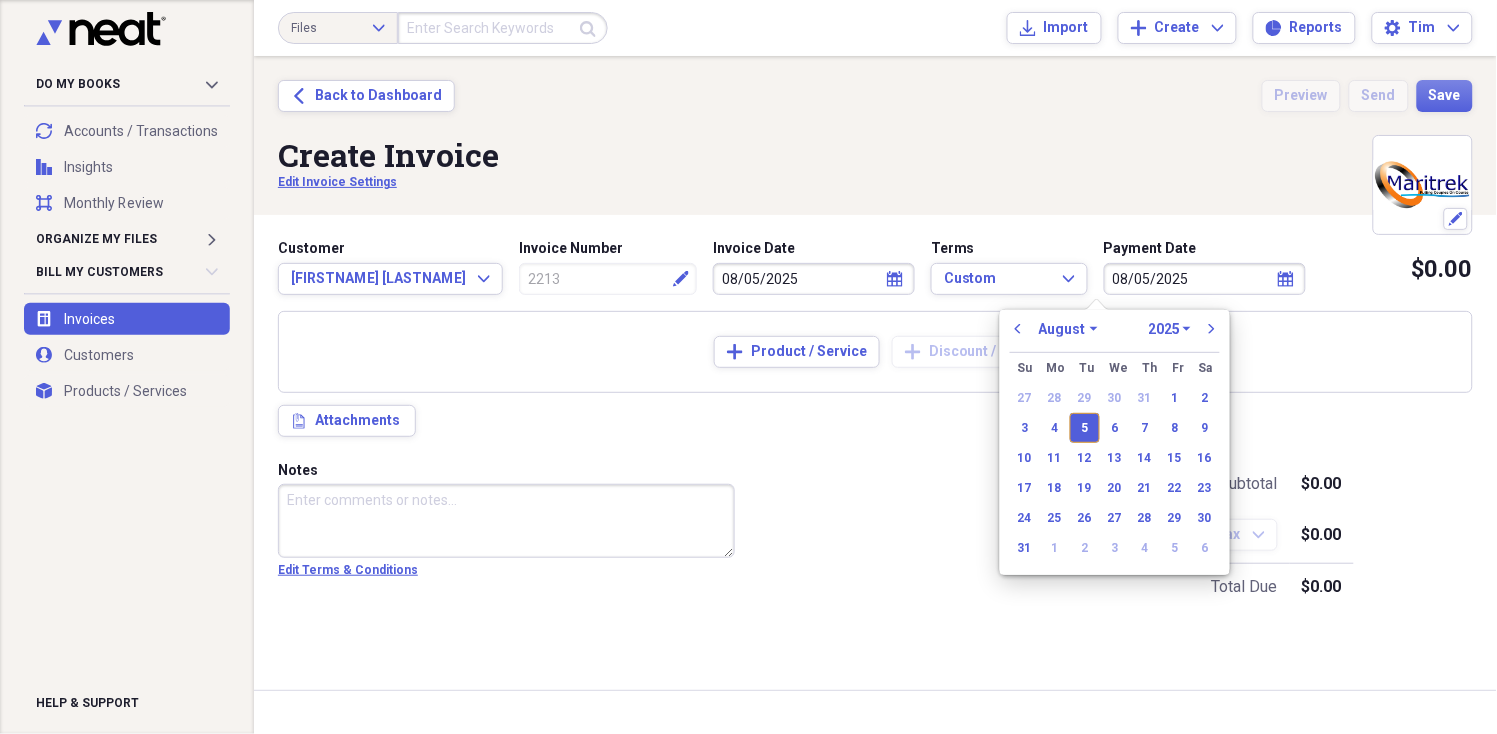 type on "08/06/2025" 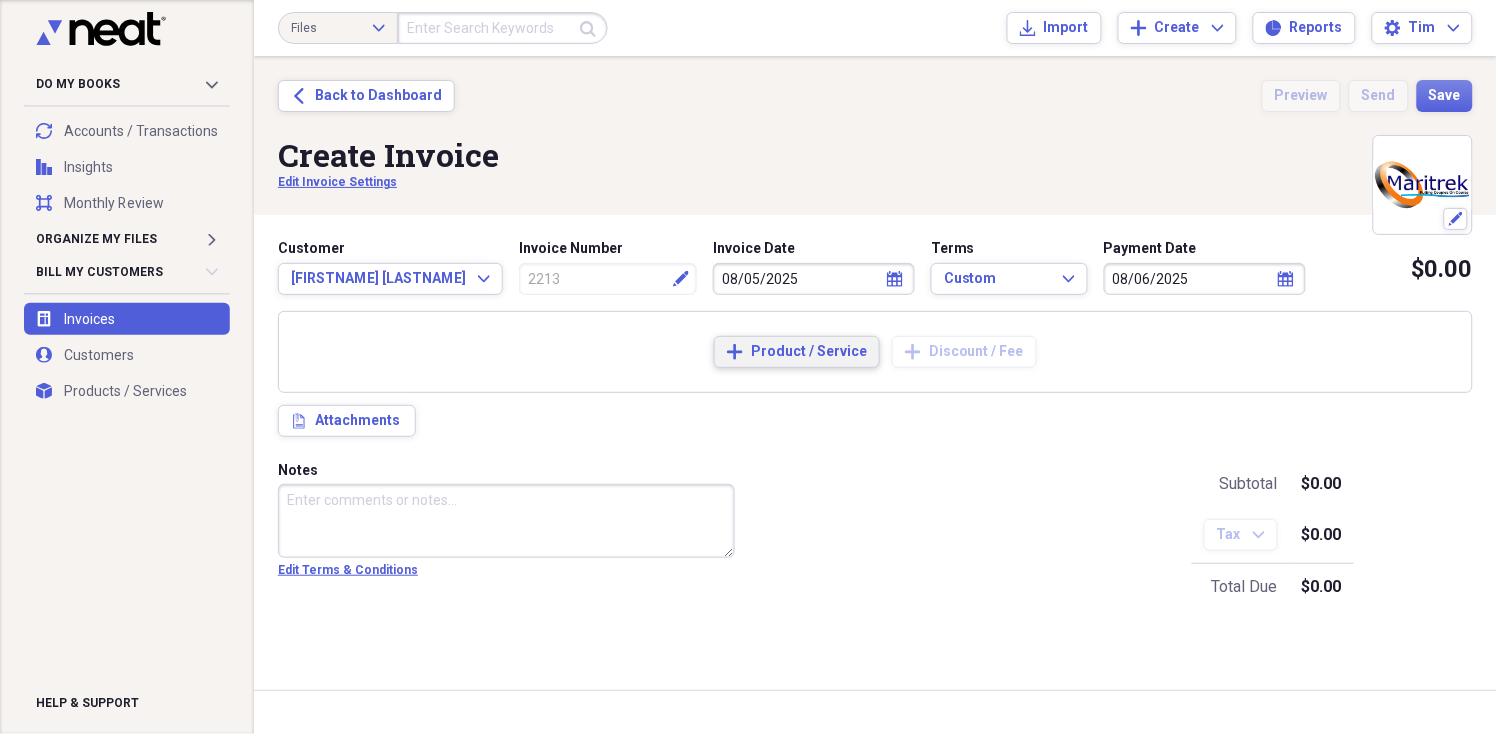 click on "Product / Service" at bounding box center [809, 352] 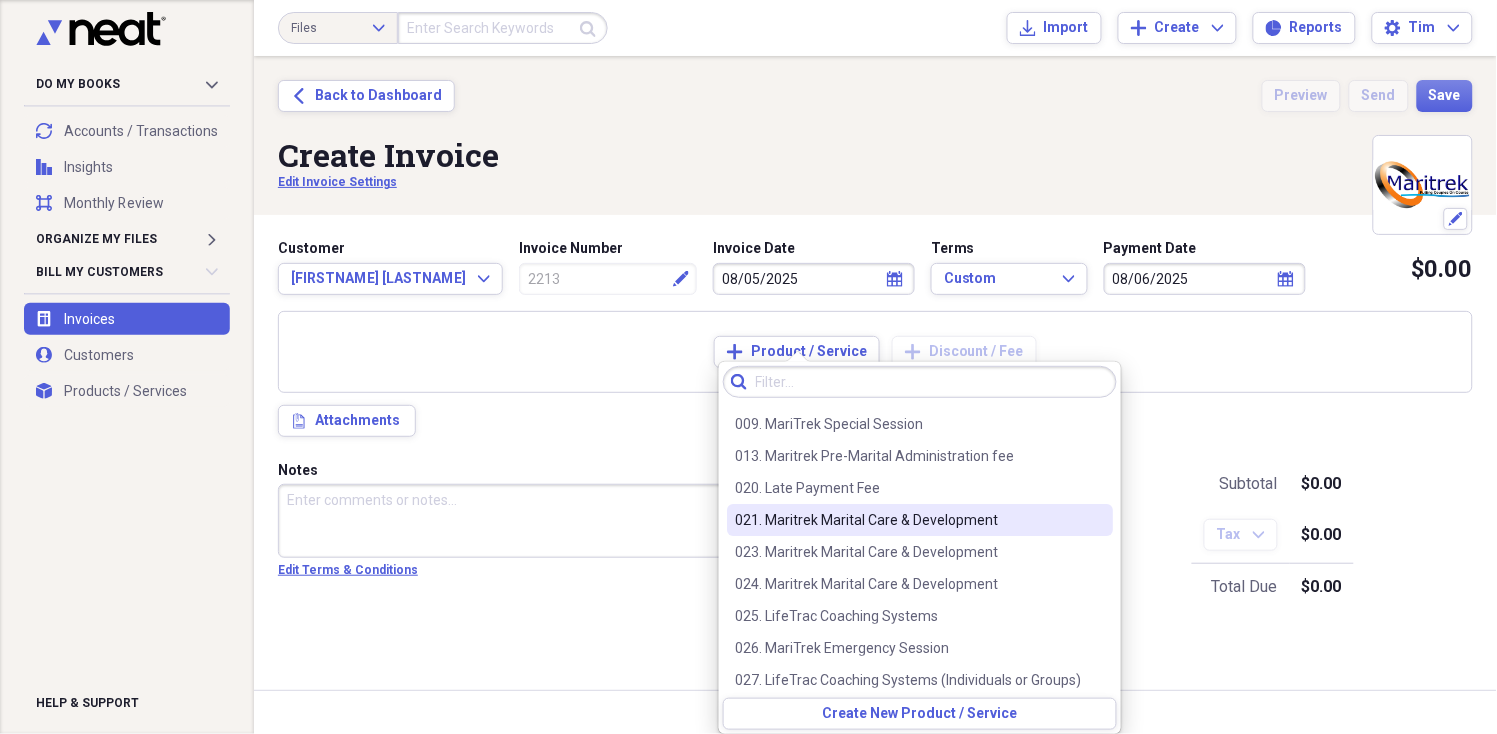 scroll, scrollTop: 315, scrollLeft: 0, axis: vertical 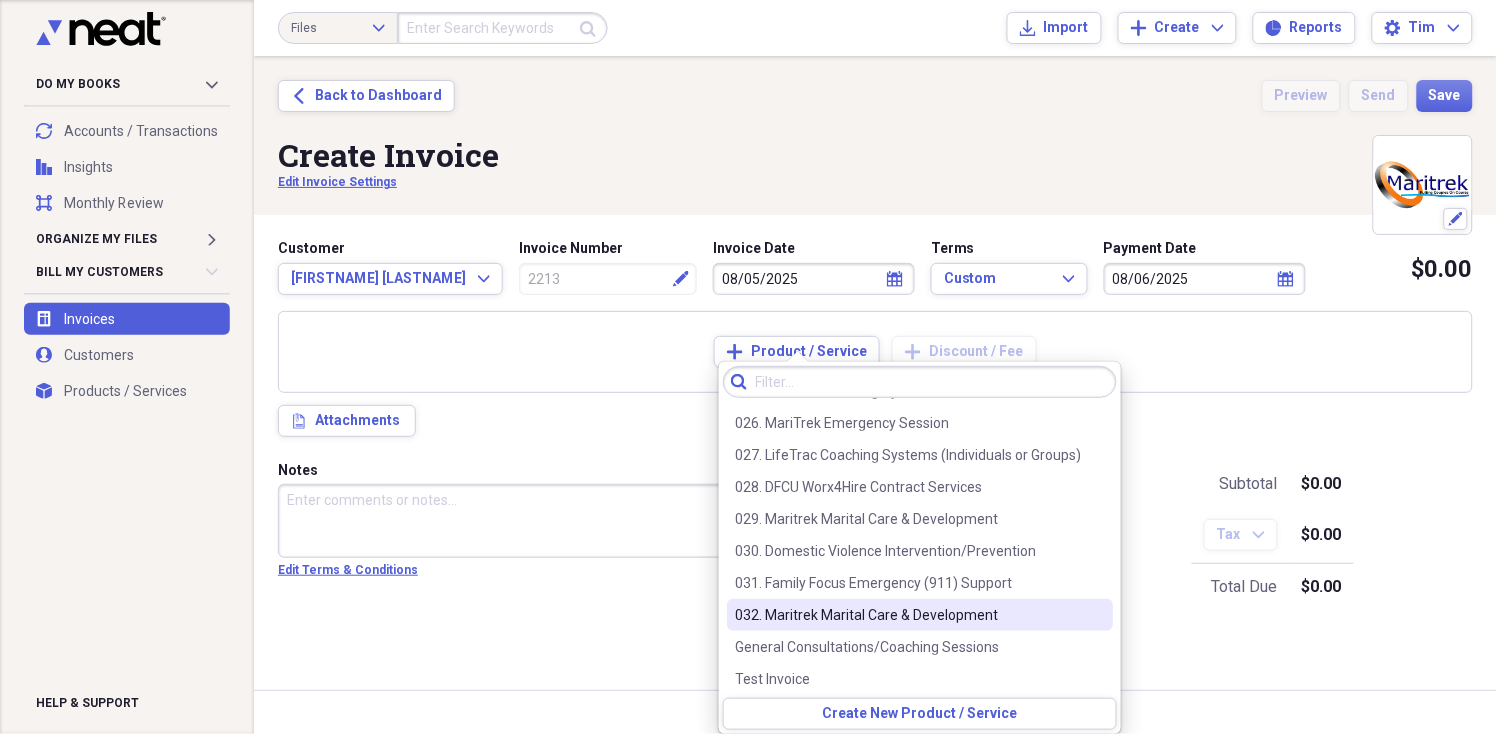 click on "032. Maritrek Marital Care & Development" at bounding box center [908, 615] 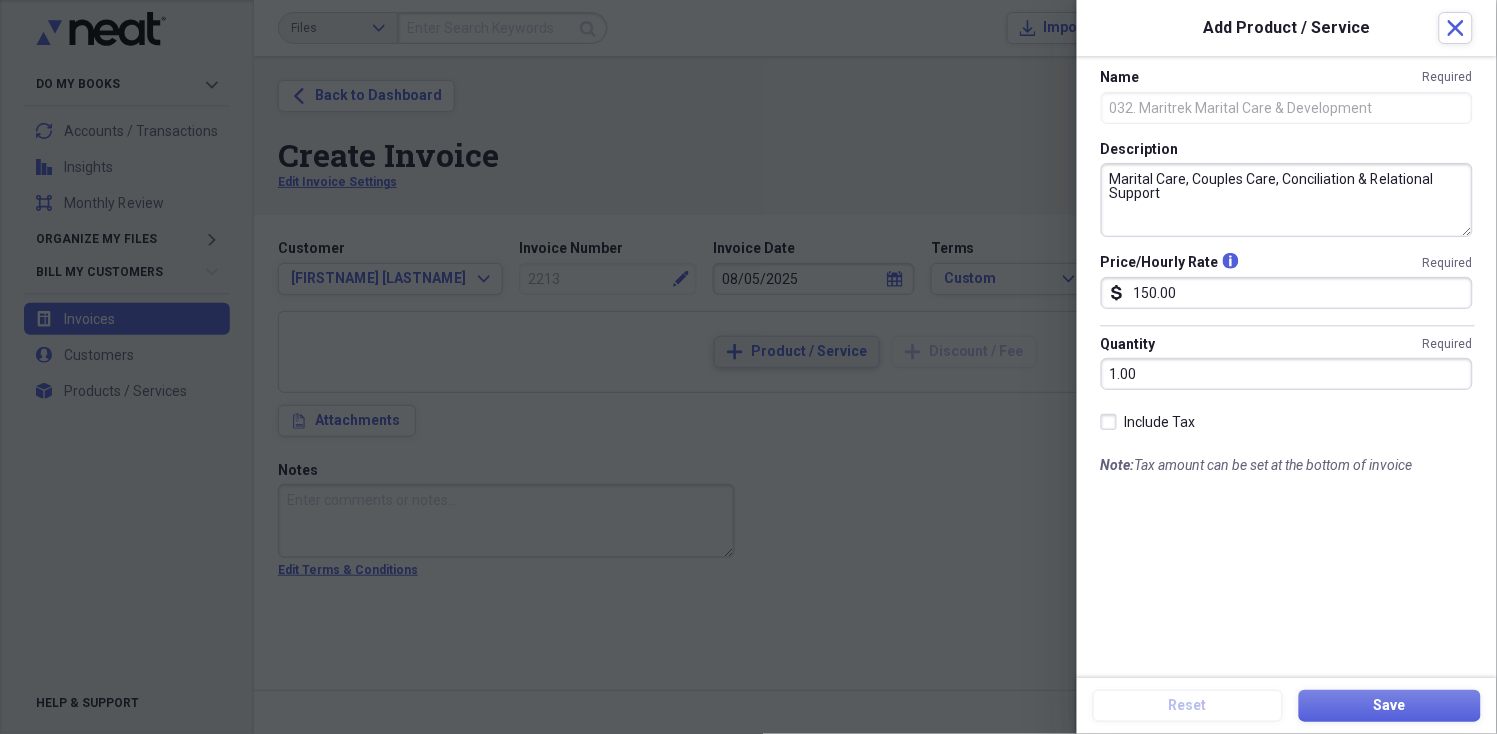scroll, scrollTop: 0, scrollLeft: 0, axis: both 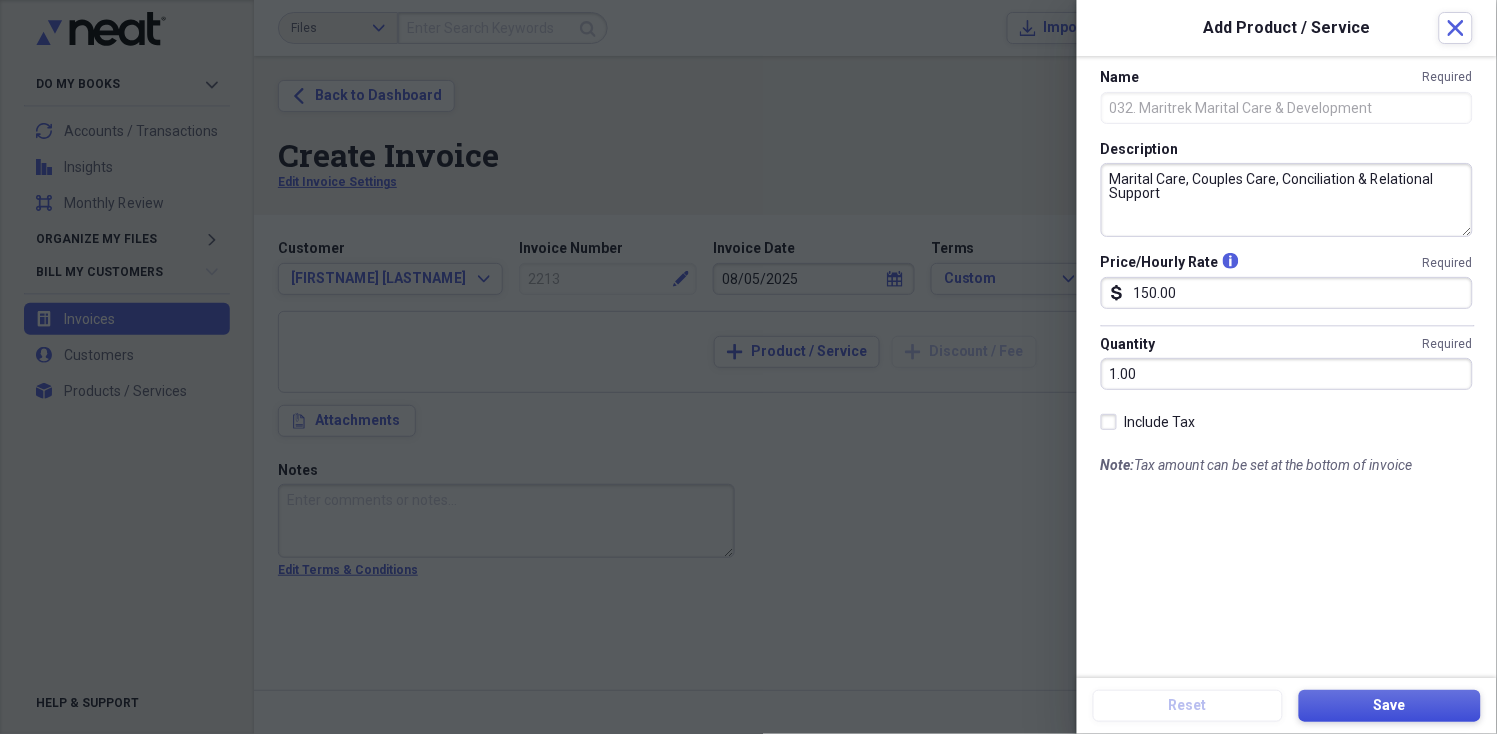 click on "Save" at bounding box center [1390, 706] 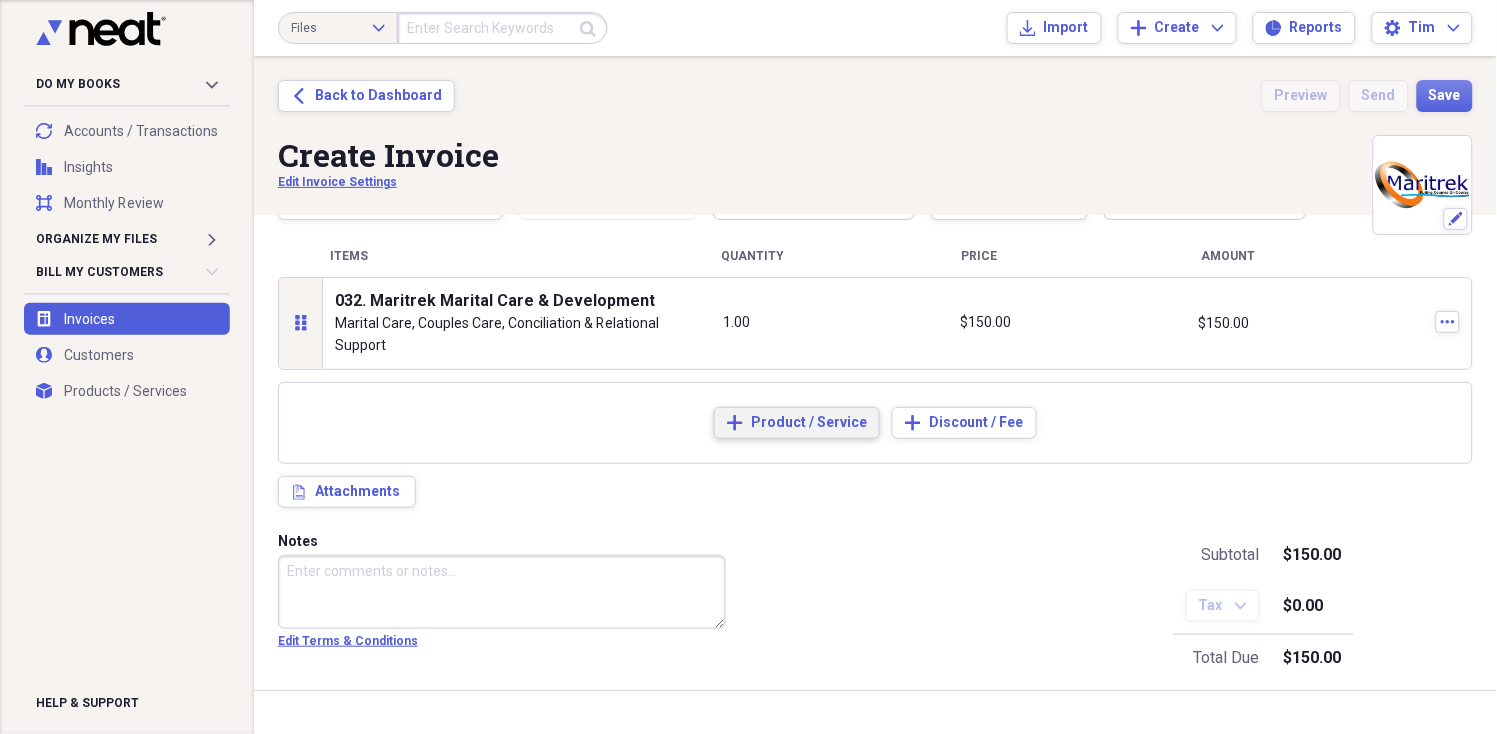 scroll, scrollTop: 90, scrollLeft: 0, axis: vertical 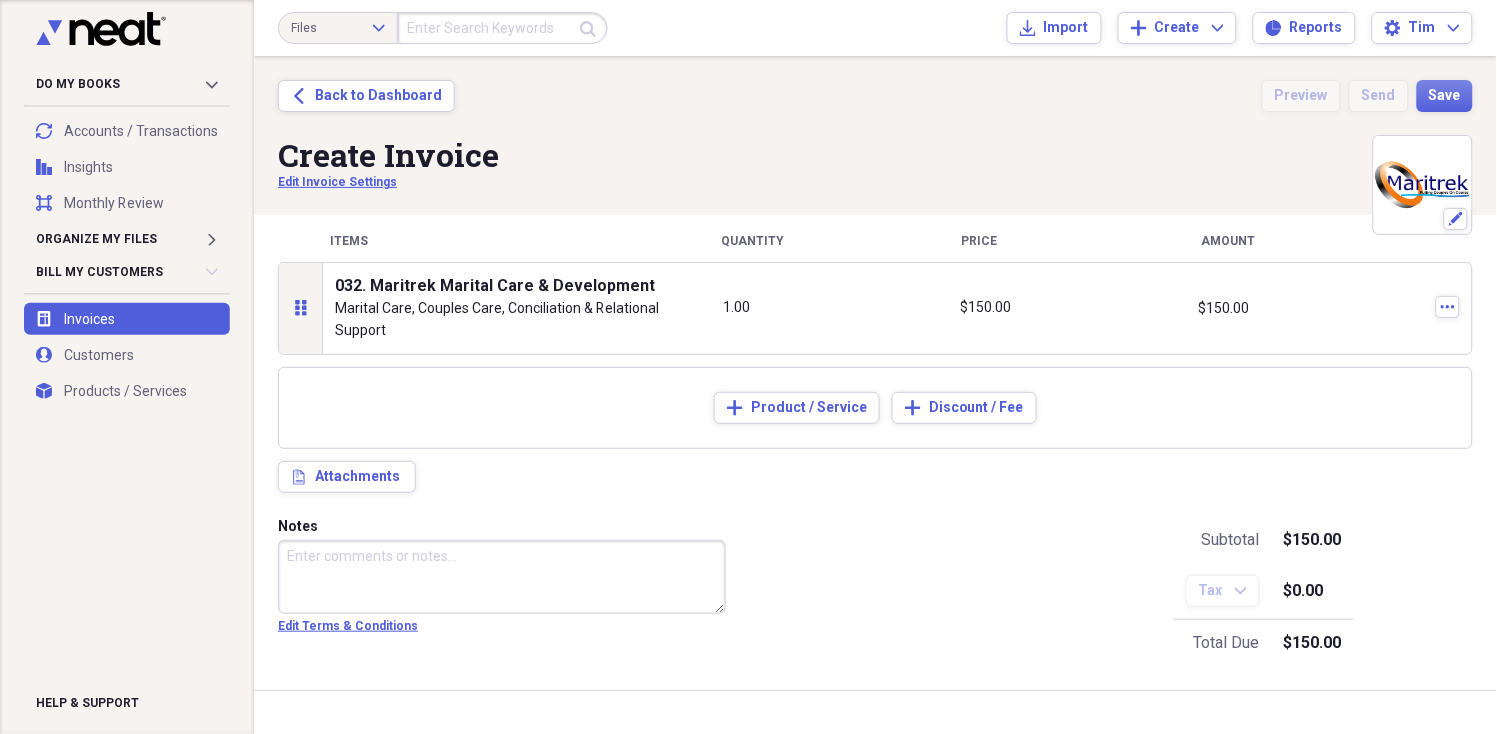 click on "Notes" at bounding box center (502, 577) 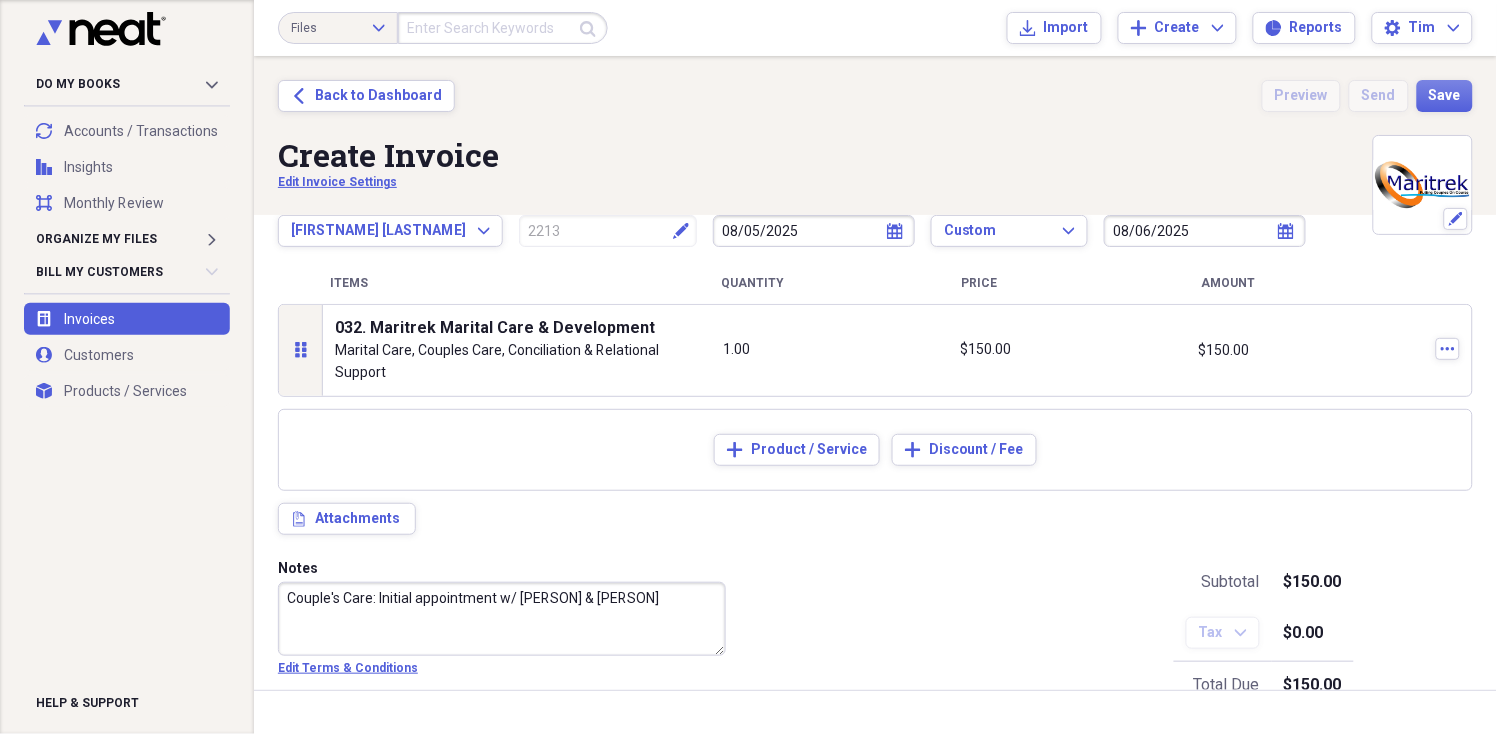scroll, scrollTop: 90, scrollLeft: 0, axis: vertical 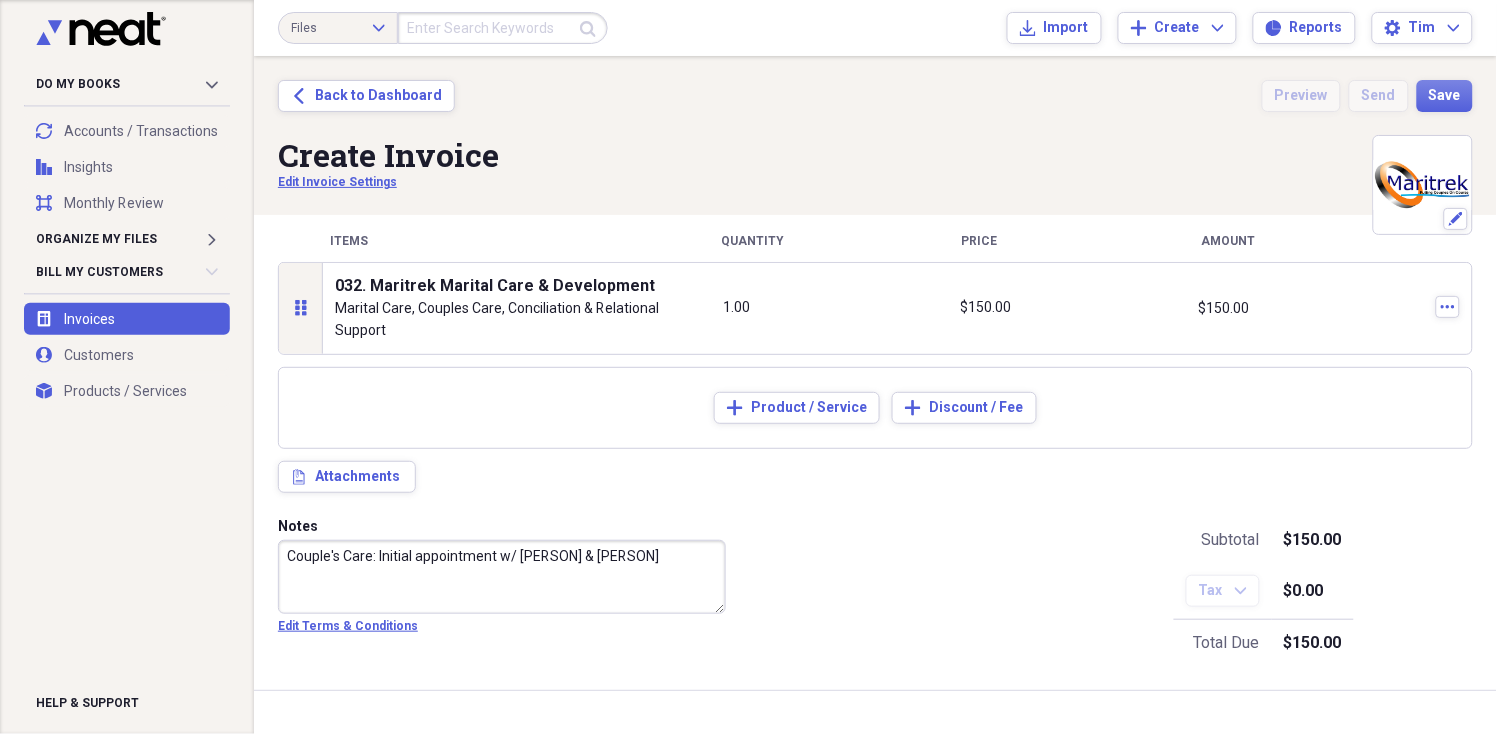 click on "Couple's Care: Initial appointment w/ [PERSON] & [PERSON]" at bounding box center (502, 577) 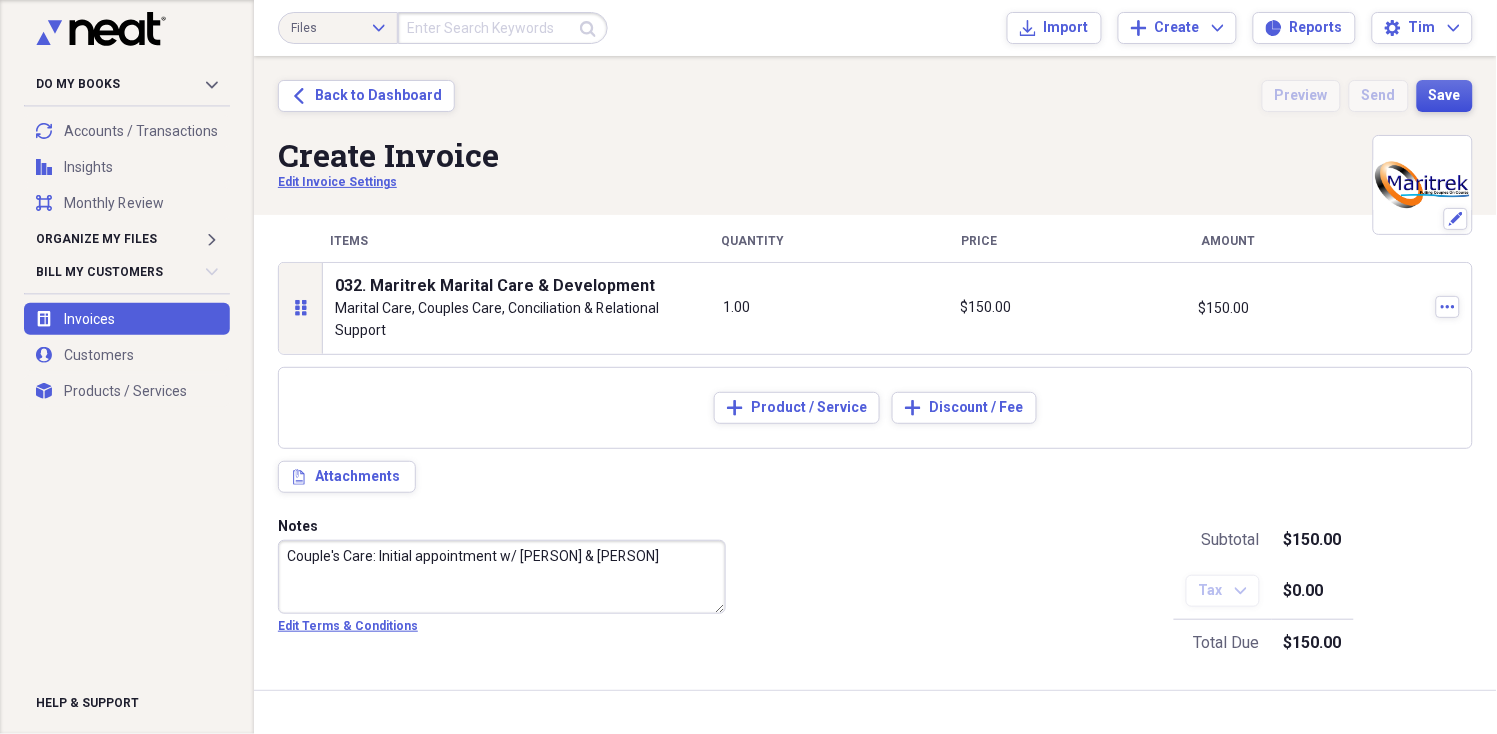 click on "Save" at bounding box center [1445, 96] 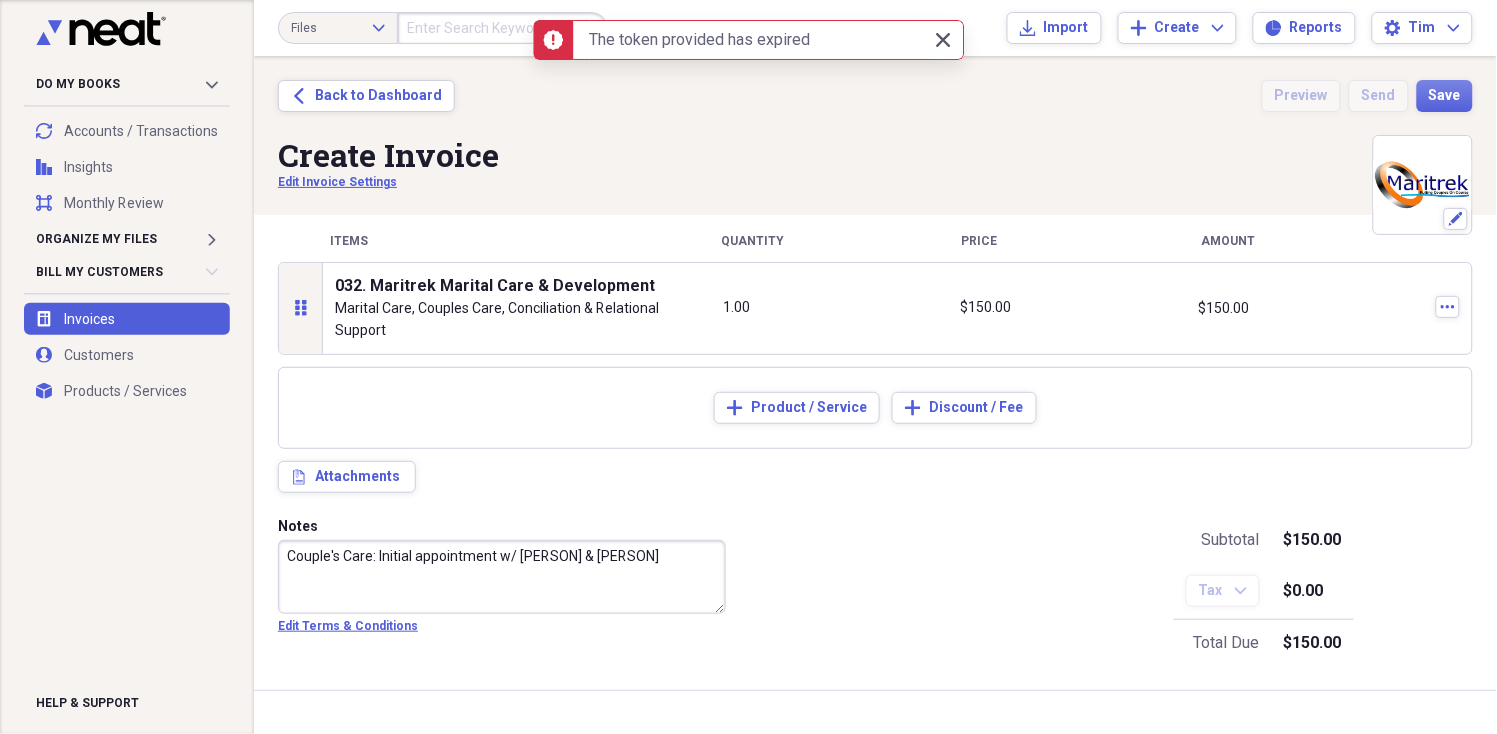 click on "Close" 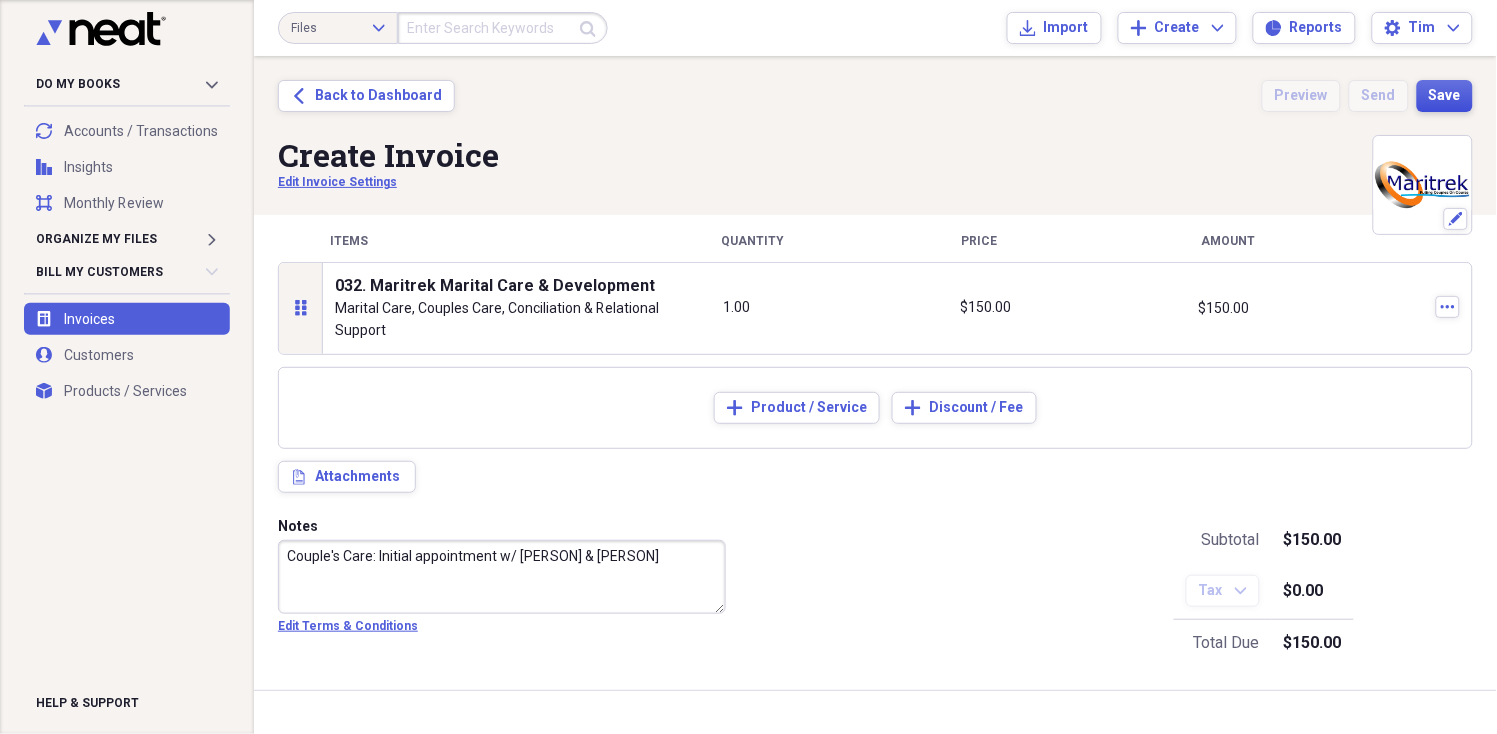 click on "Save" at bounding box center [1445, 96] 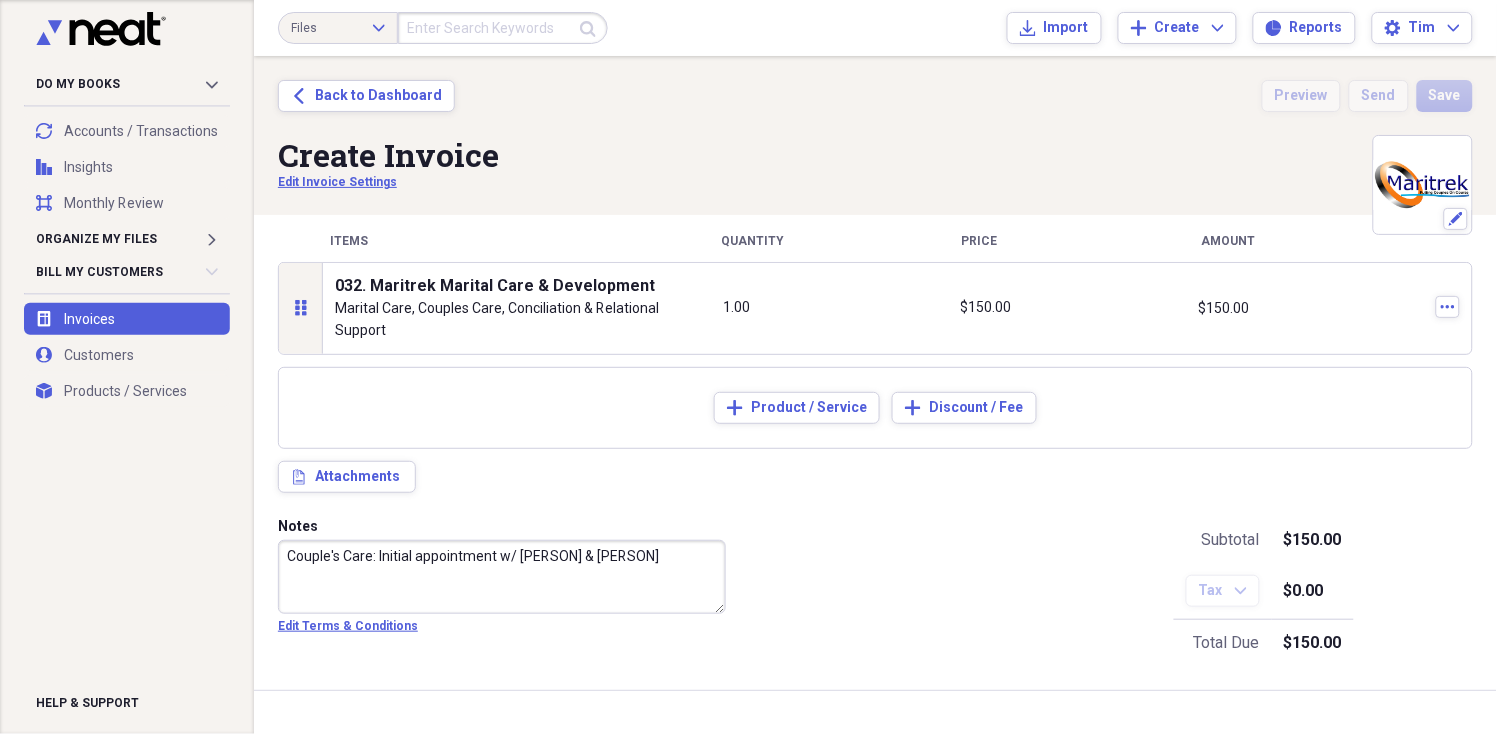 type 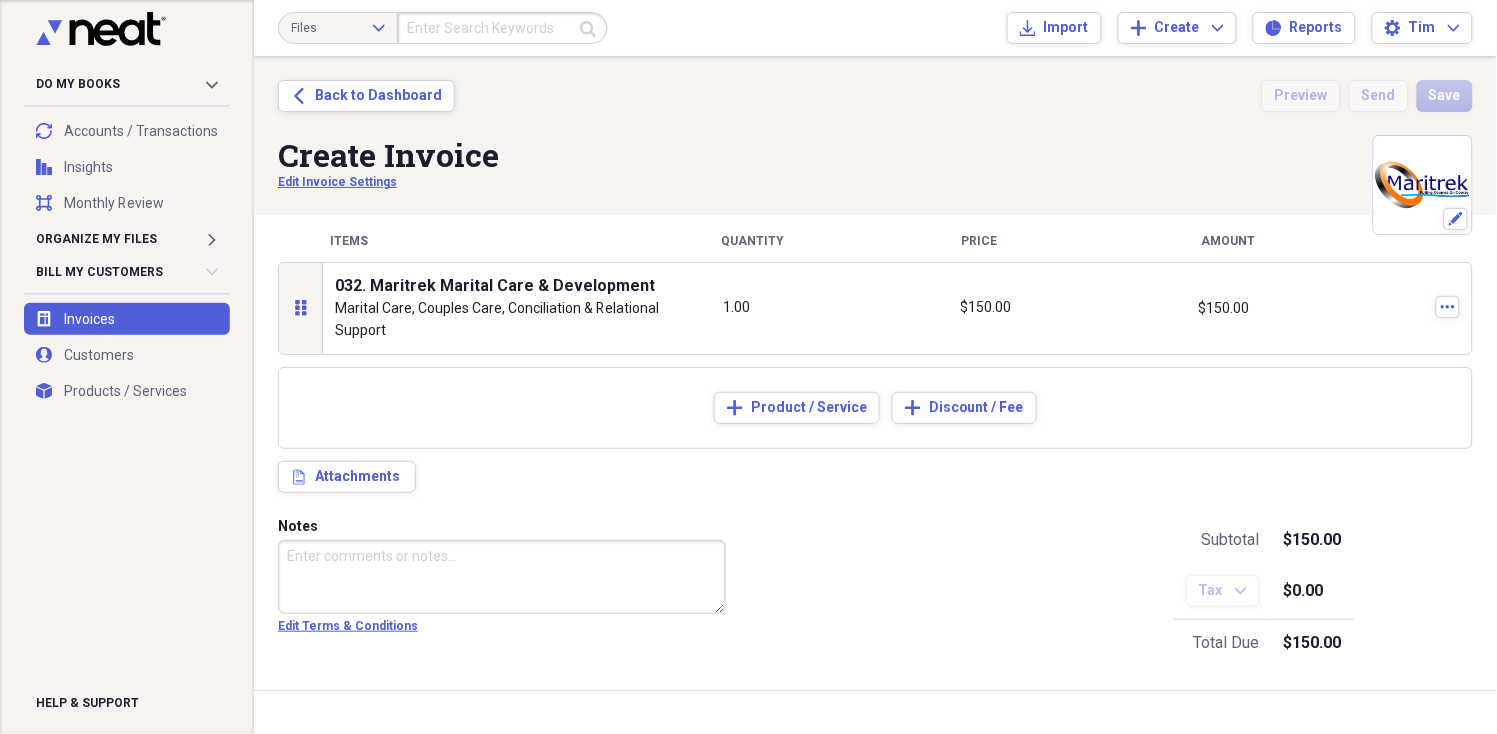 type on "08/05/2025" 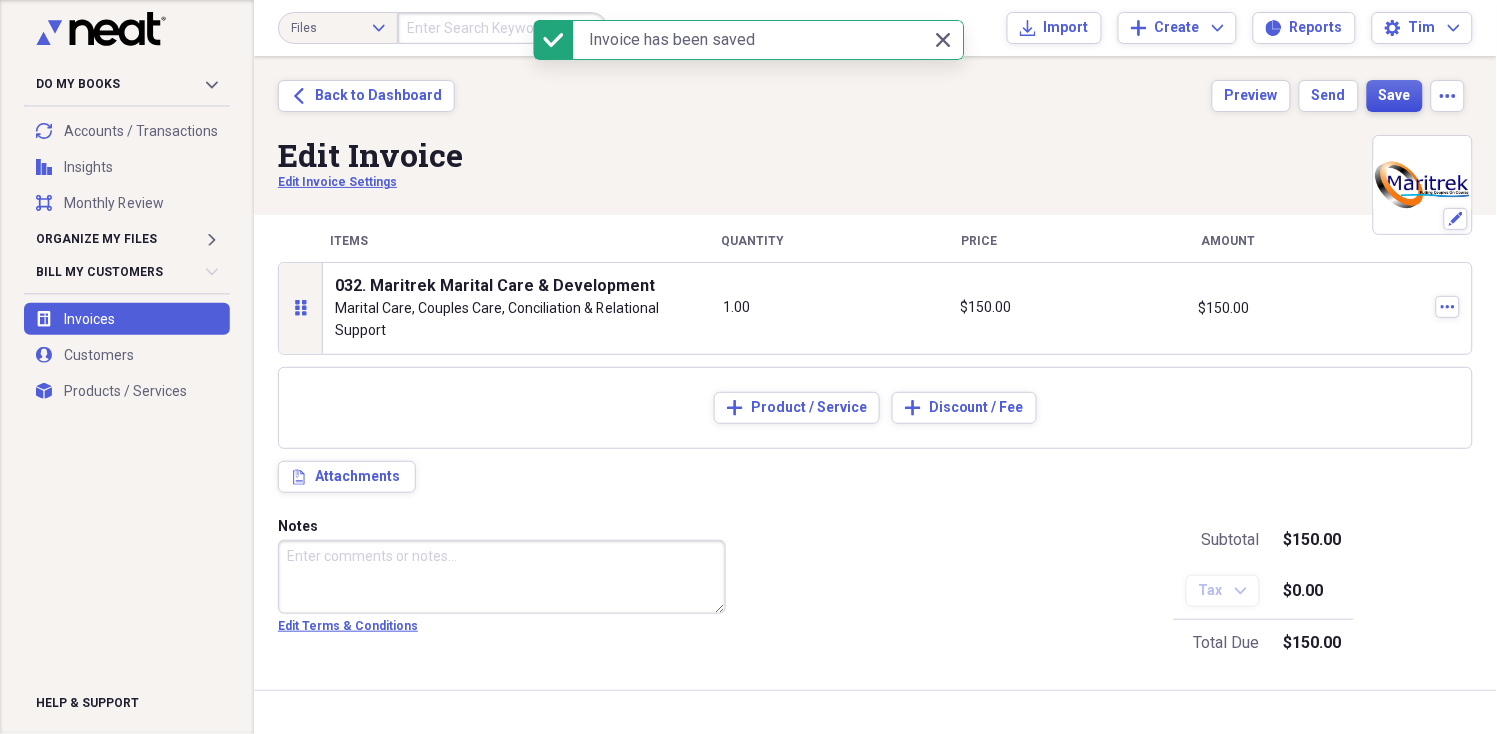 type on "Couple's Care: Initial appointment w/ [PERSON] & [PERSON]" 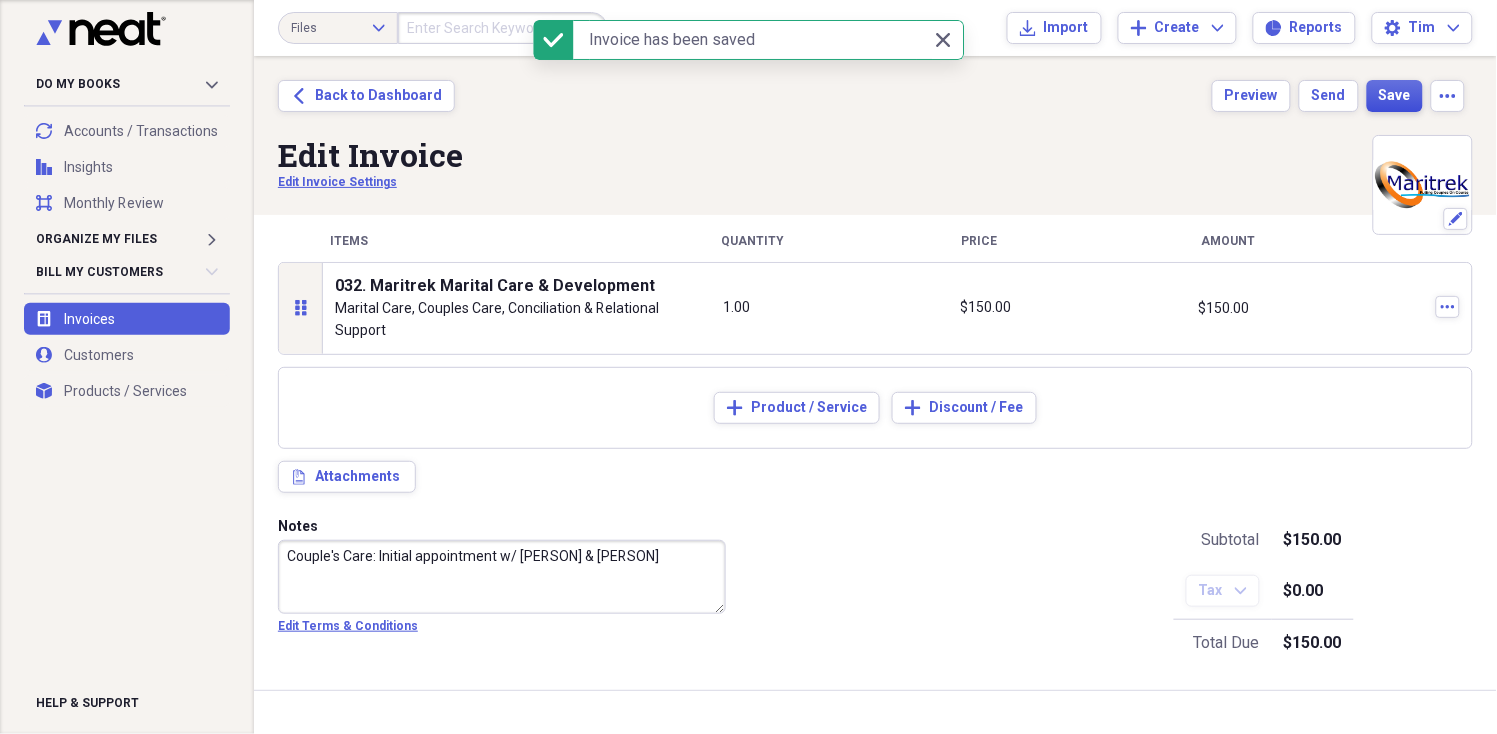 type on "08/06/2025" 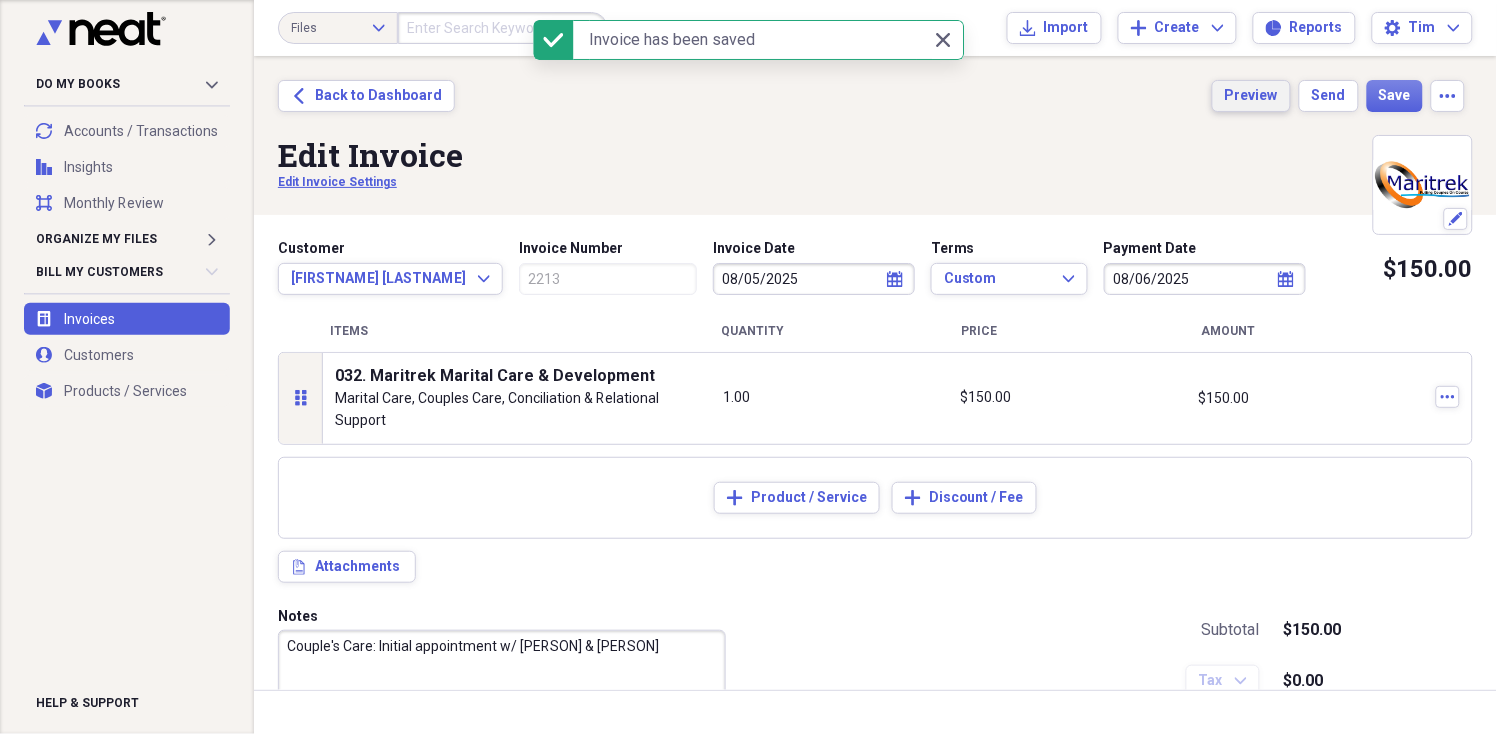 click on "Preview" at bounding box center [1251, 96] 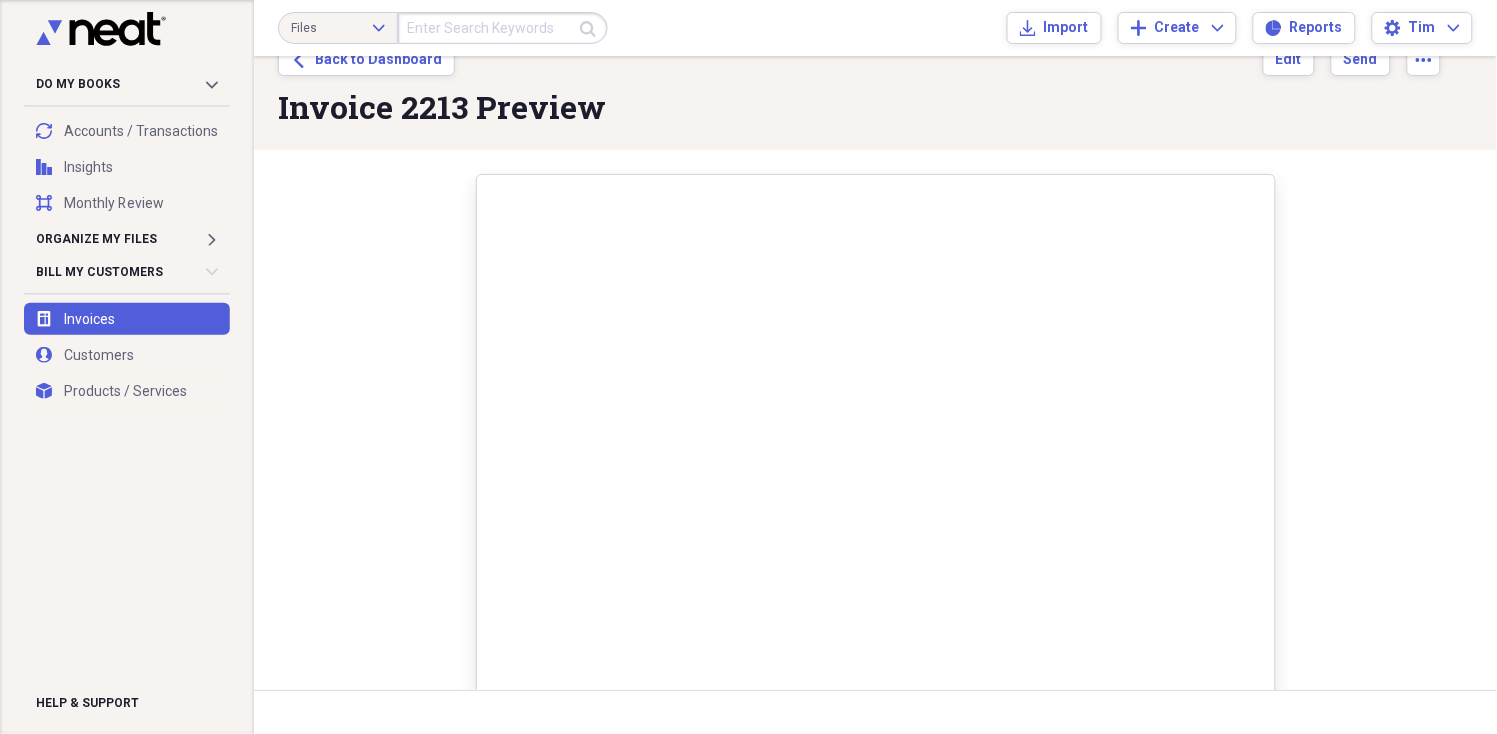 scroll, scrollTop: 0, scrollLeft: 0, axis: both 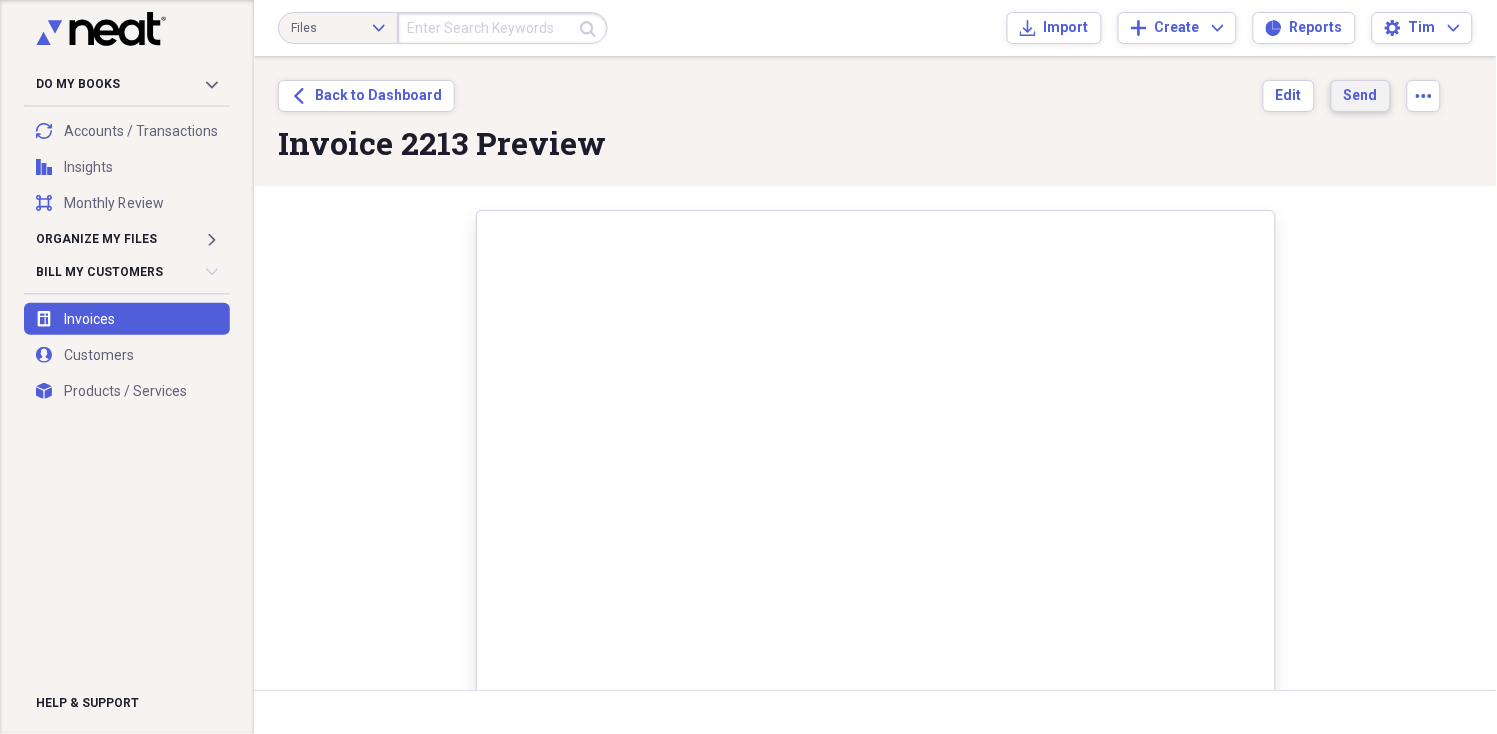 click on "Send" at bounding box center [1361, 96] 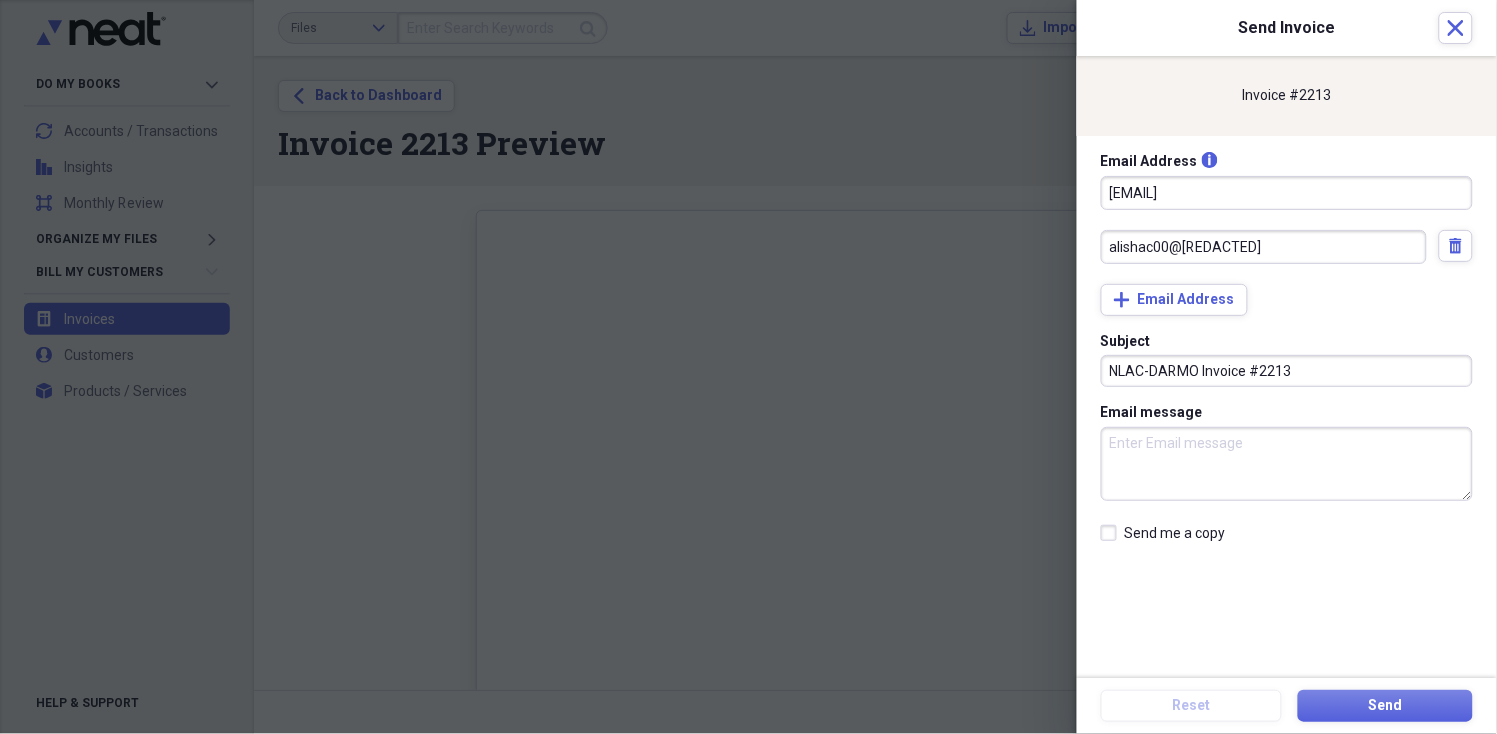 click on "Email message" at bounding box center [1287, 464] 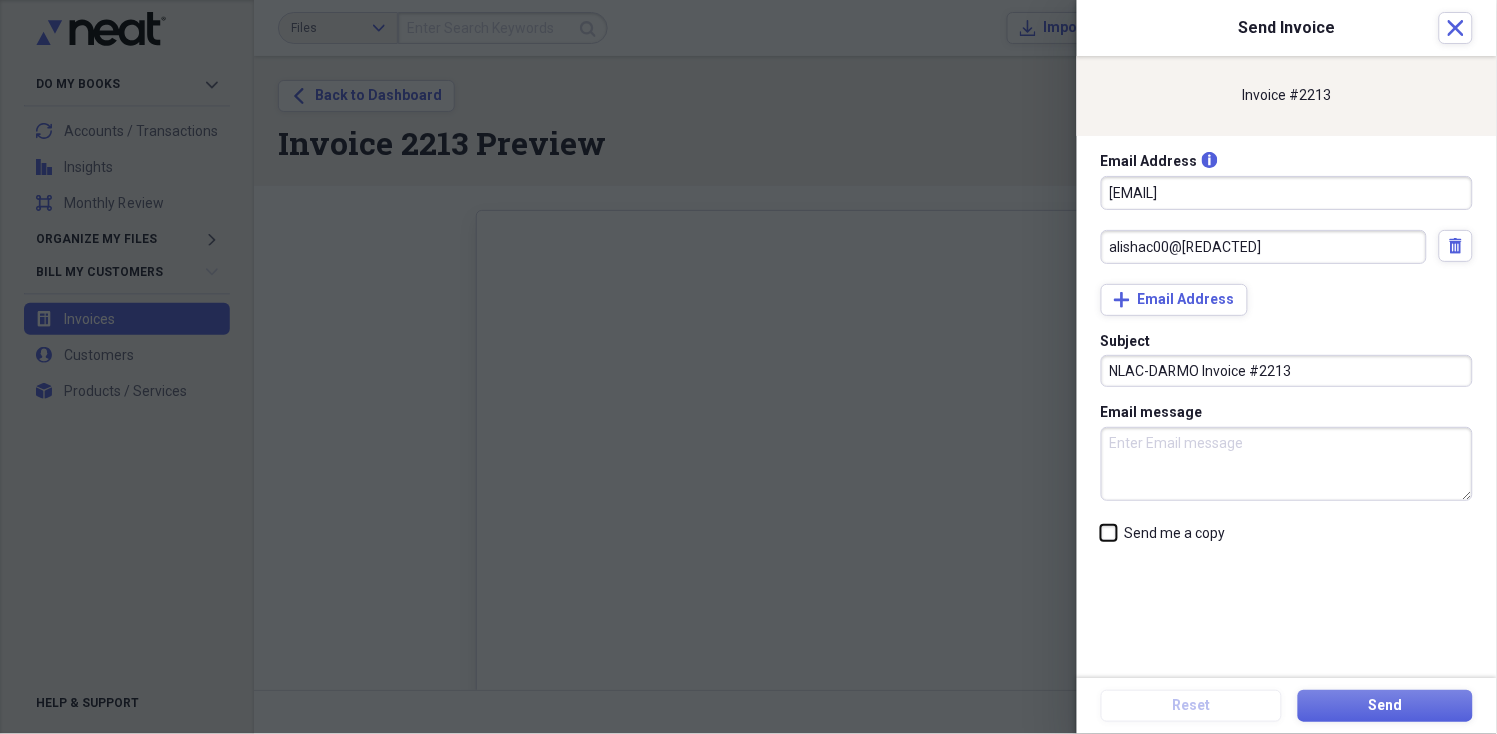 click on "Send me a copy" at bounding box center [1101, 532] 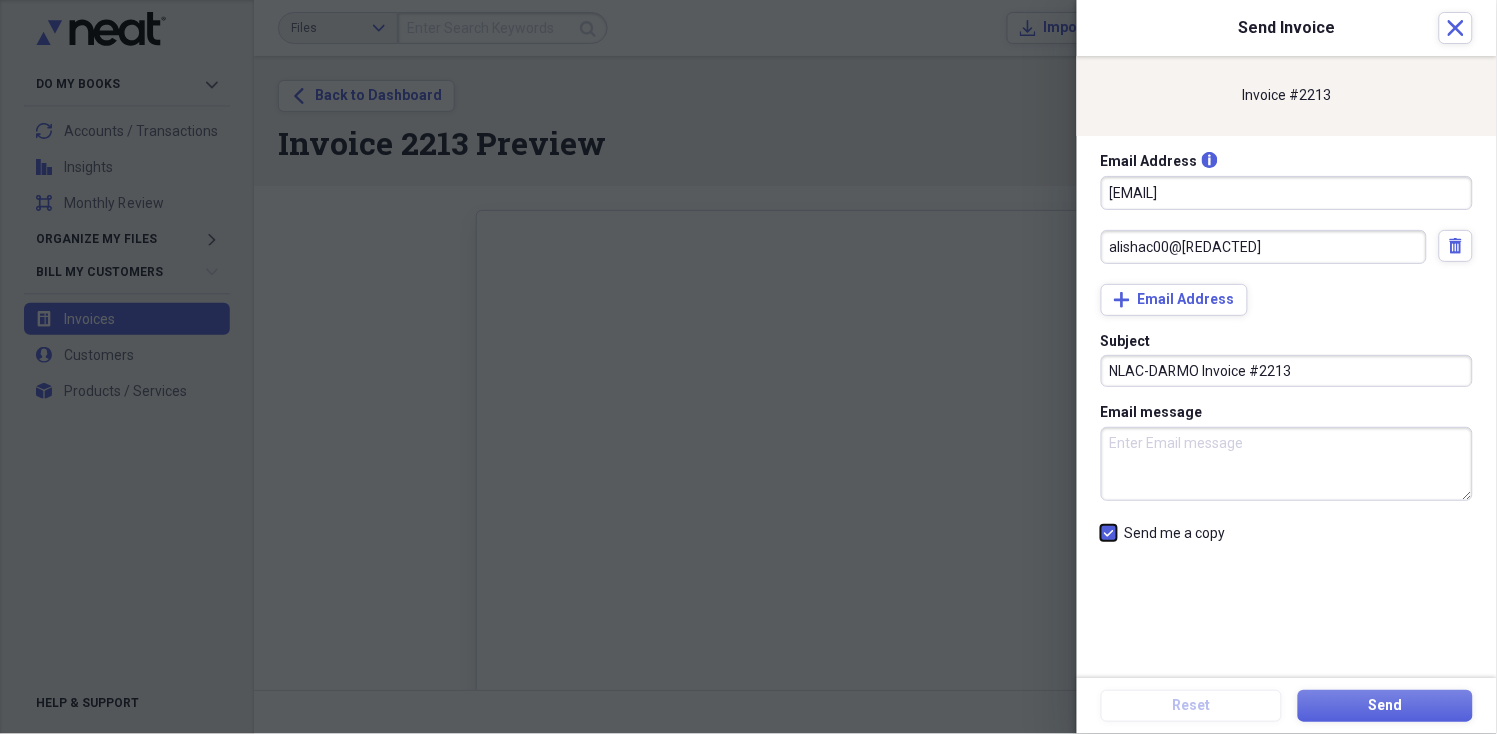 checkbox on "true" 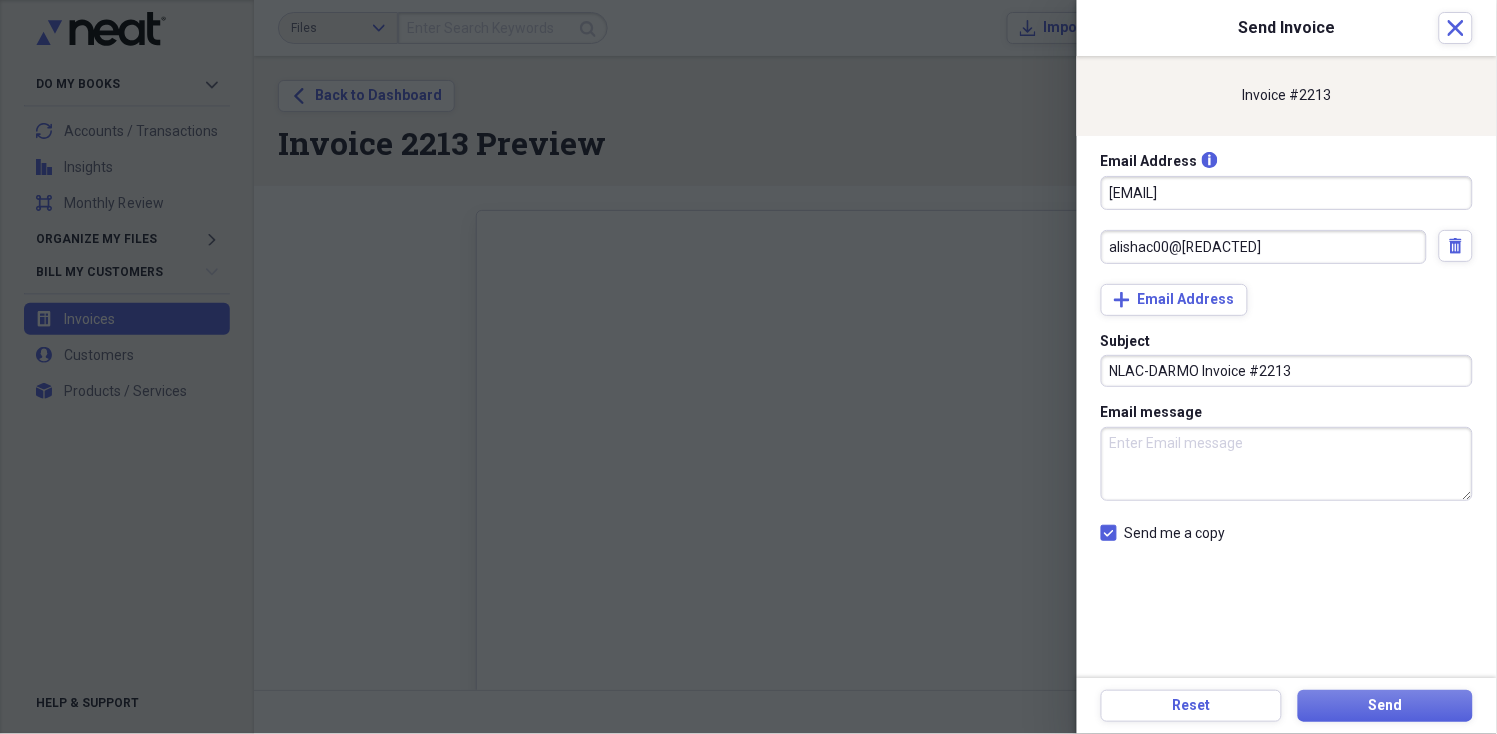 click on "Email message" at bounding box center [1287, 464] 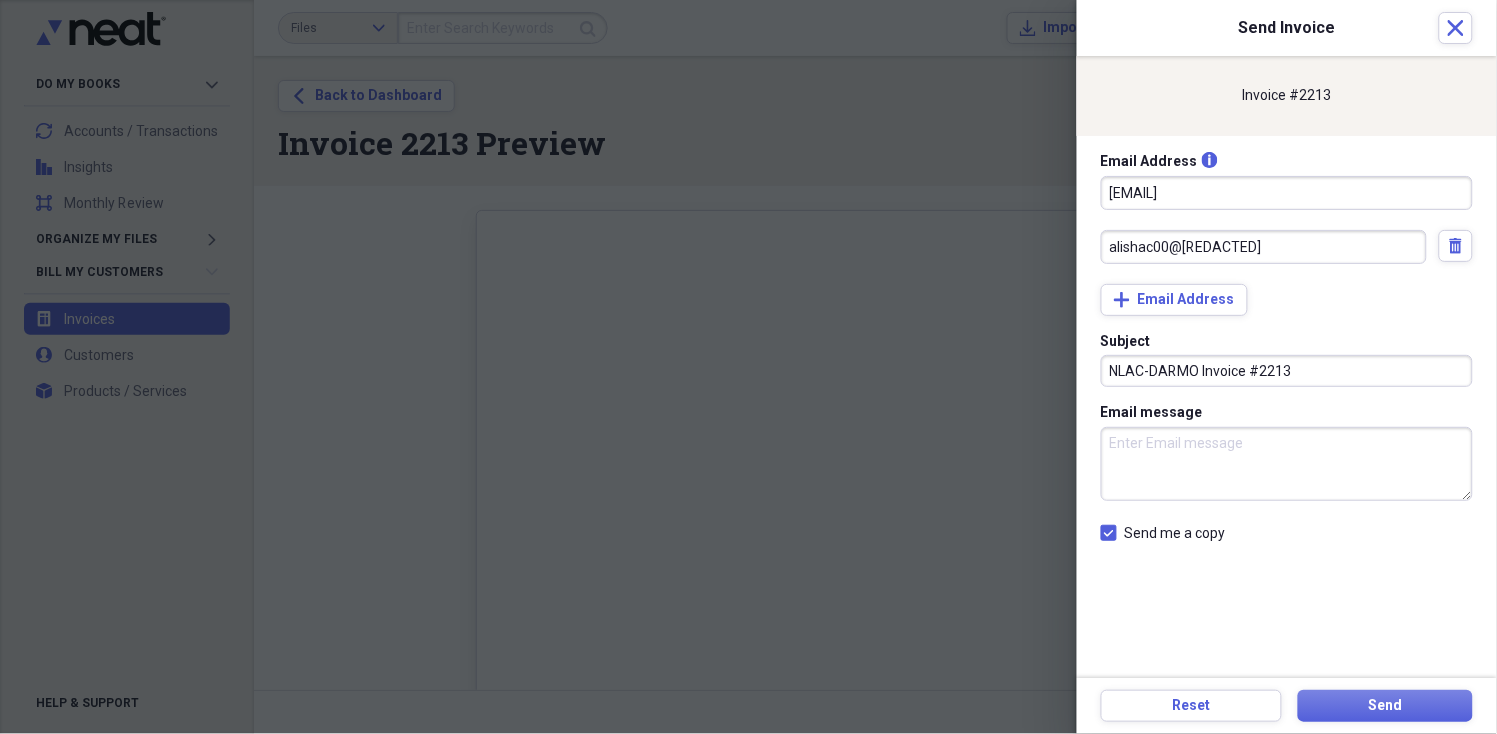 paste on "lease see attached Invoice:  Your reservation is all set for Saturday January 21, 2024 at 12PM.  Please confirm your appointment with payment using a payment option listed in the terms and conditions section of this invoice." 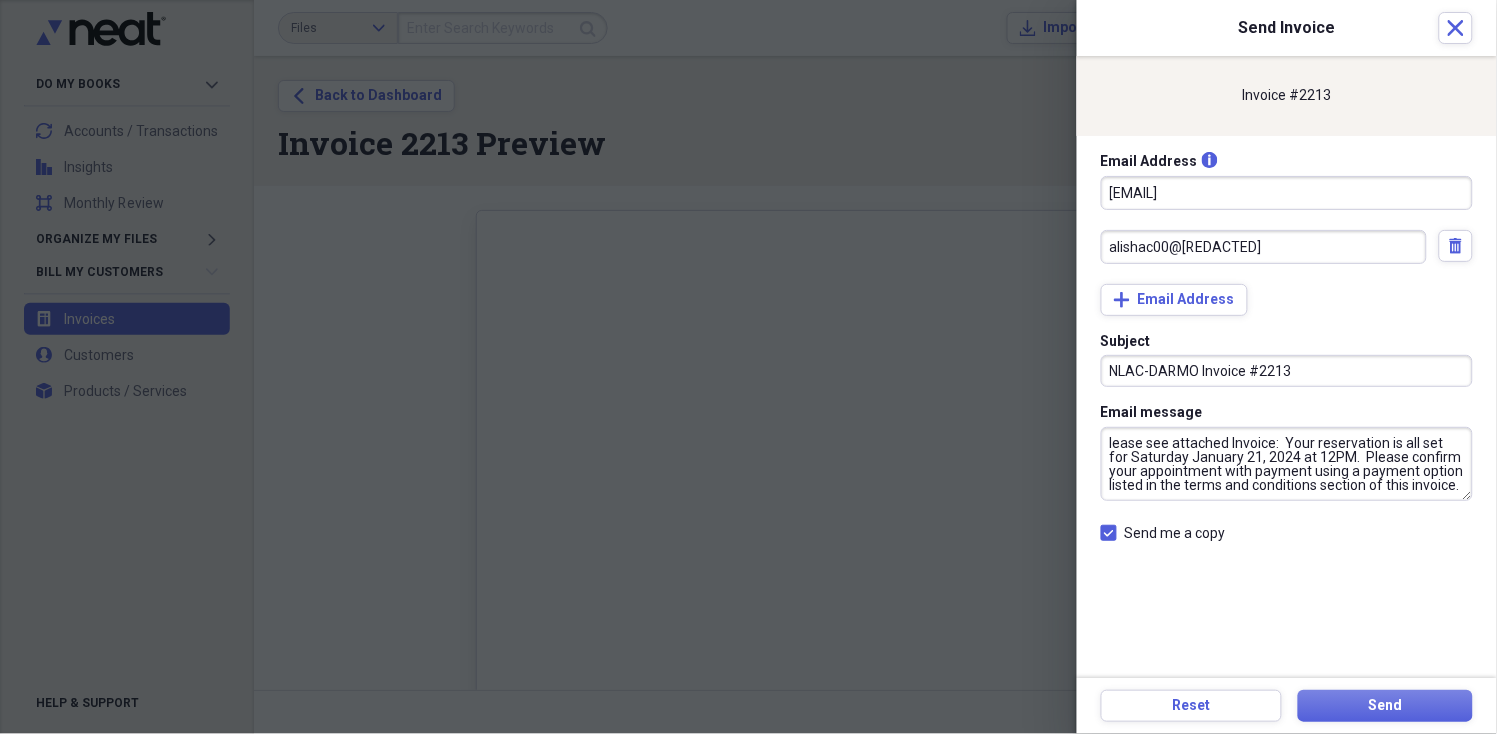 drag, startPoint x: 1171, startPoint y: 458, endPoint x: 1222, endPoint y: 453, distance: 51.24451 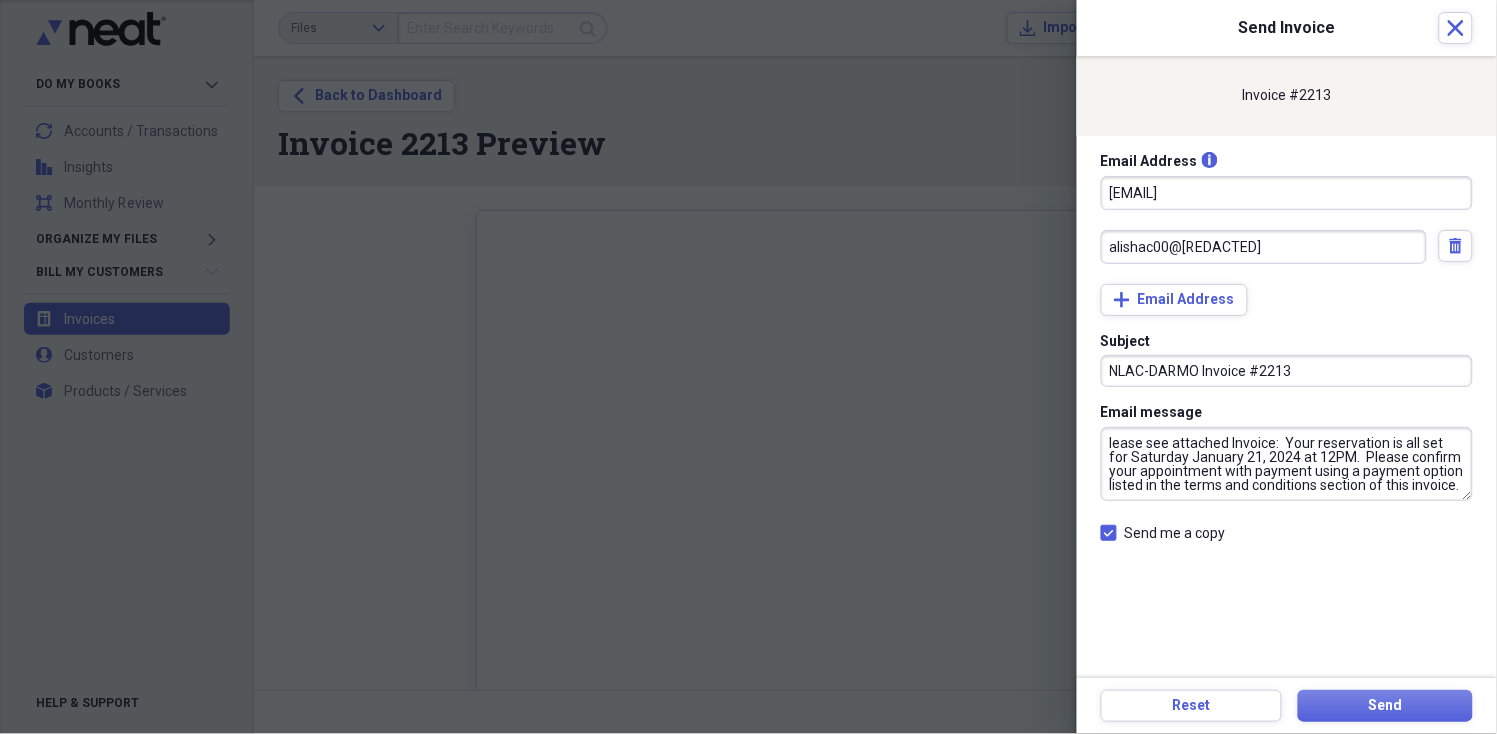 click on "lease see attached Invoice:  Your reservation is all set for Saturday January 21, 2024 at 12PM.  Please confirm your appointment with payment using a payment option listed in the terms and conditions section of this invoice." at bounding box center (1287, 464) 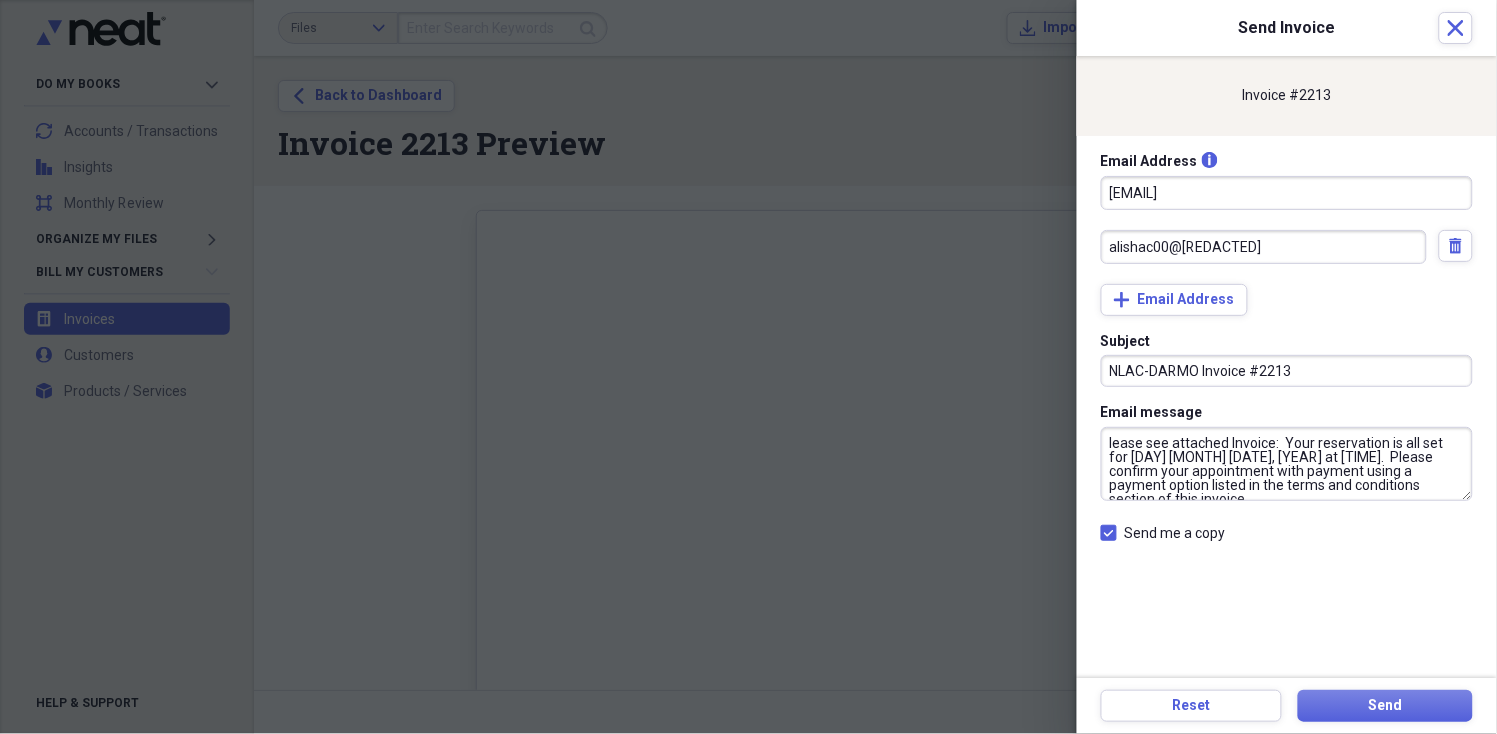 click on "lease see attached Invoice:  Your reservation is all set for [DAY] [MONTH] [DATE], [YEAR] at [TIME].  Please confirm your appointment with payment using a payment option listed in the terms and conditions section of this invoice." at bounding box center (1287, 464) 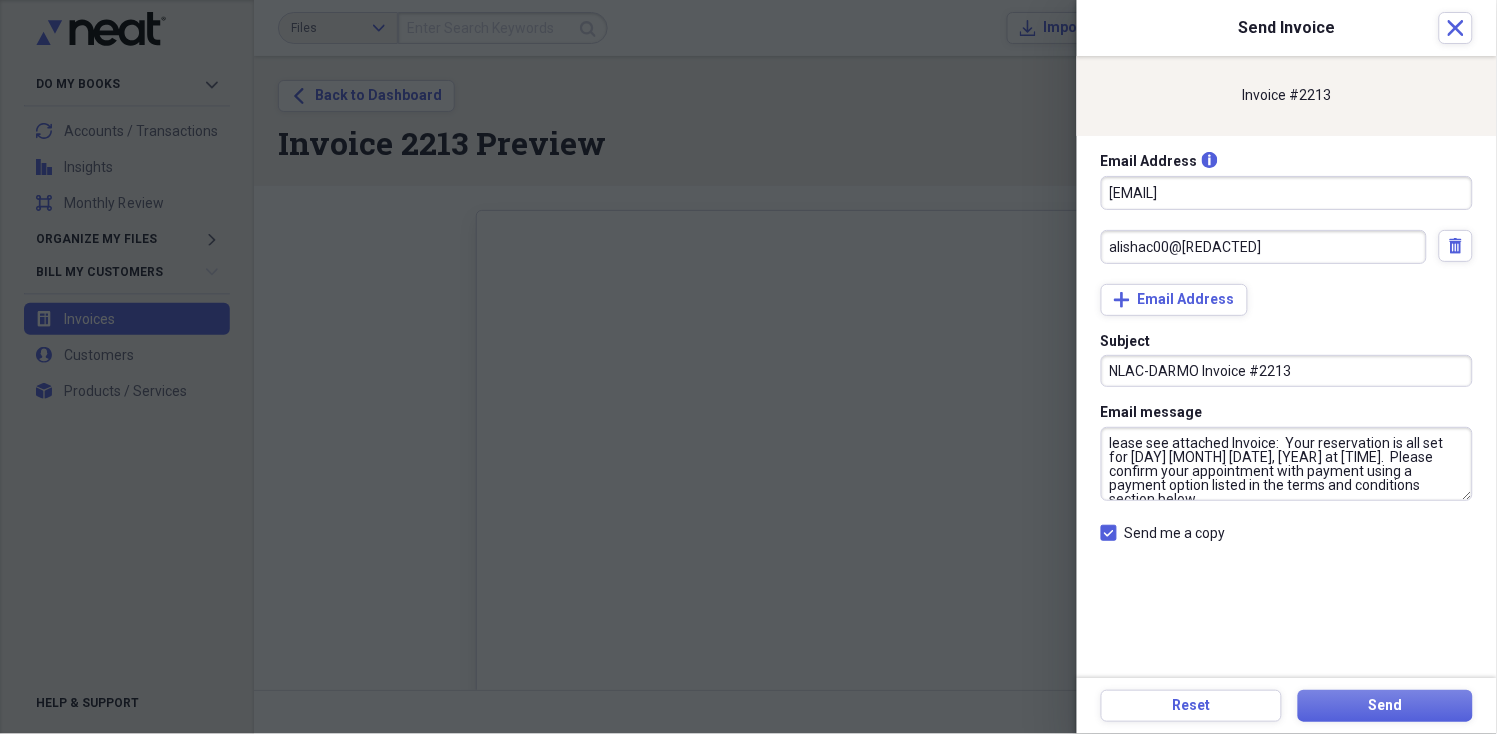 click on "lease see attached Invoice:  Your reservation is all set for [DAY] [MONTH] [DATE], [YEAR] at [TIME].  Please confirm your appointment with payment using a payment option listed in the terms and conditions section below." at bounding box center [1287, 464] 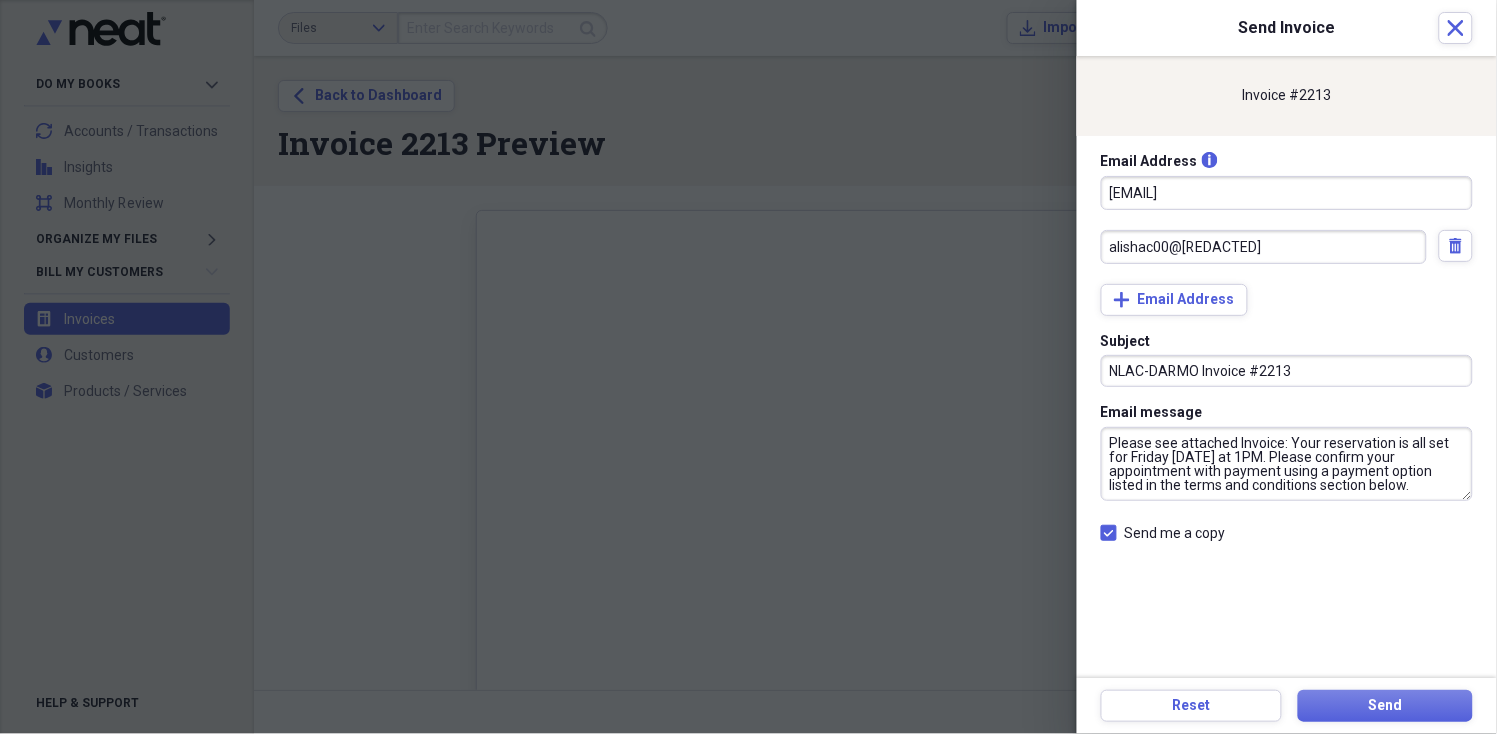 scroll, scrollTop: 0, scrollLeft: 0, axis: both 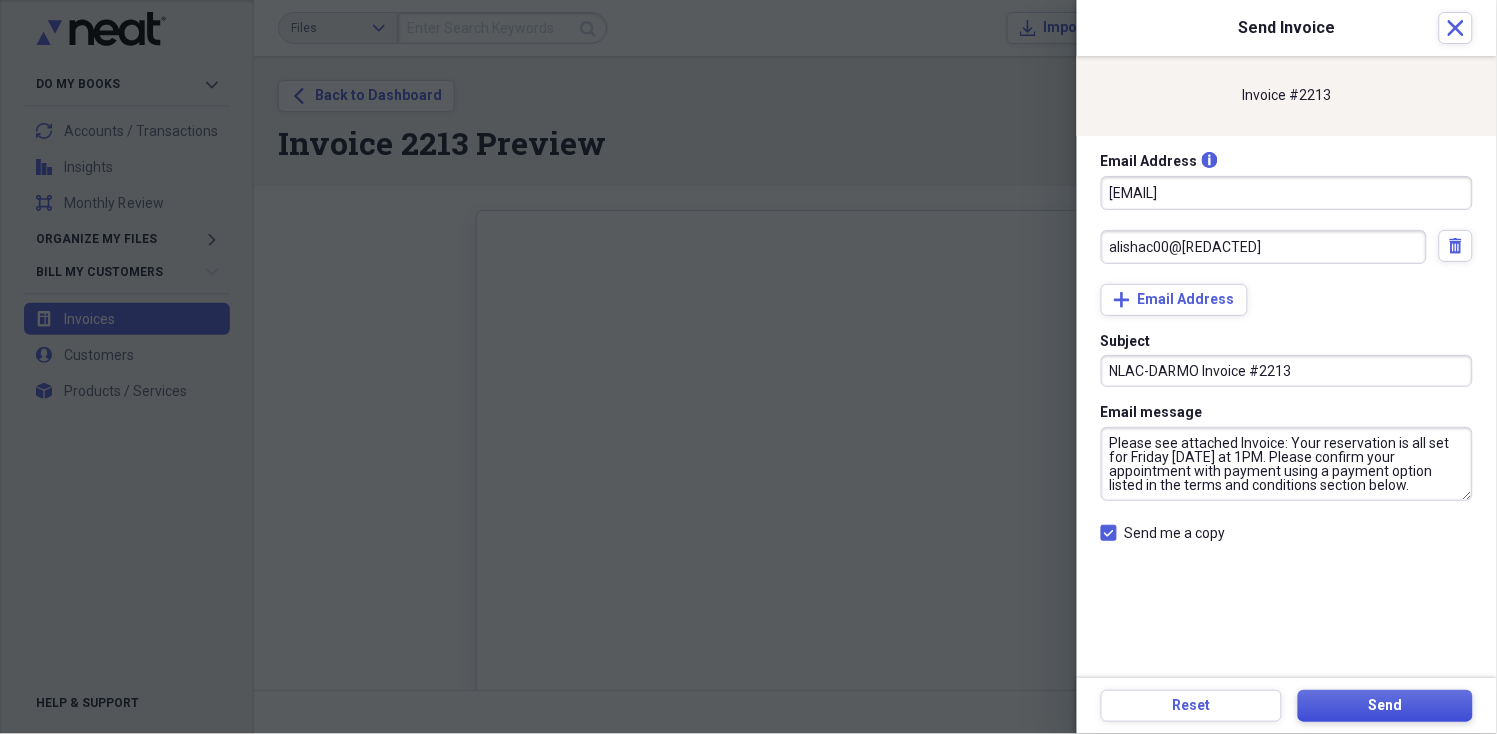 type on "Please see attached Invoice: Your reservation is all set for Friday [DATE] at 1PM. Please confirm your appointment with payment using a payment option listed in the terms and conditions section below." 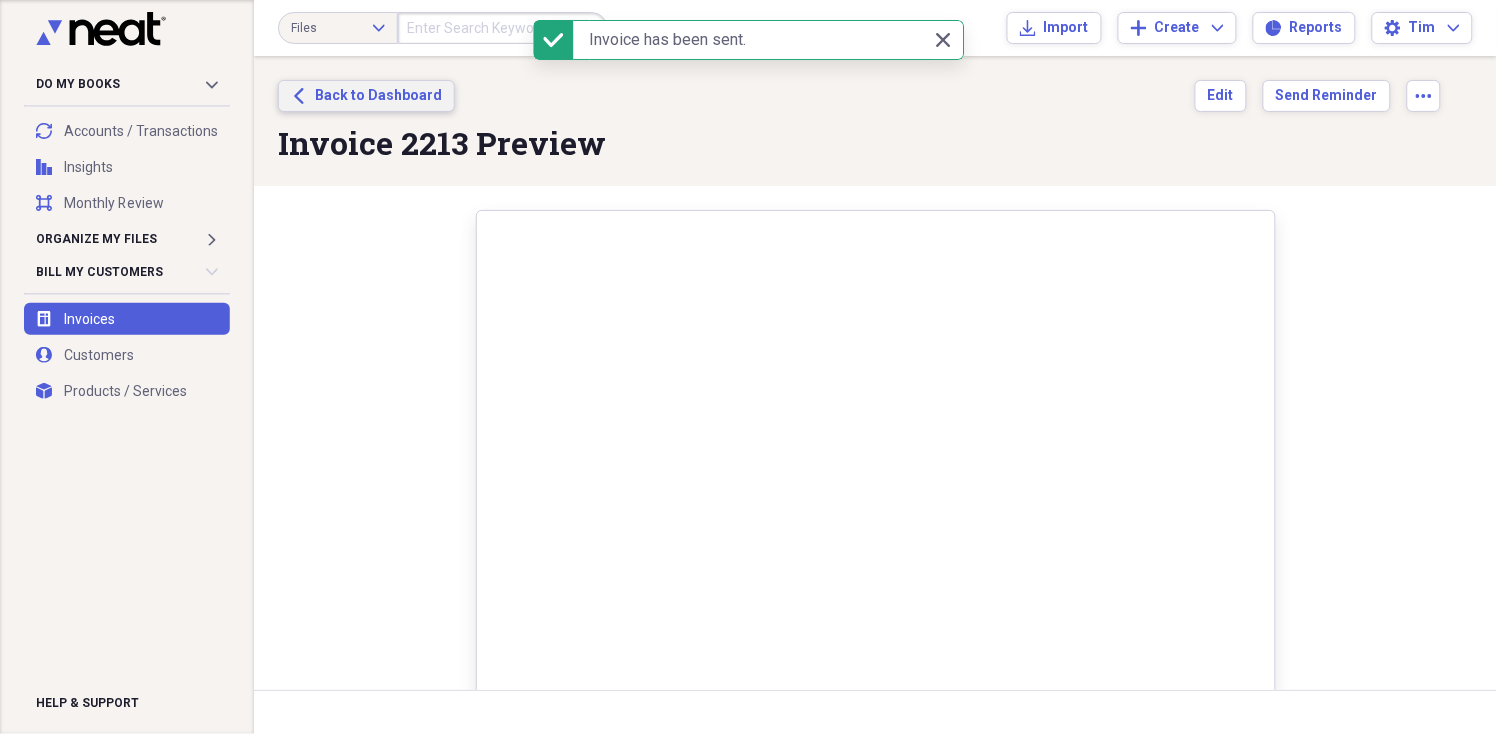 click on "Back to Dashboard" at bounding box center [378, 96] 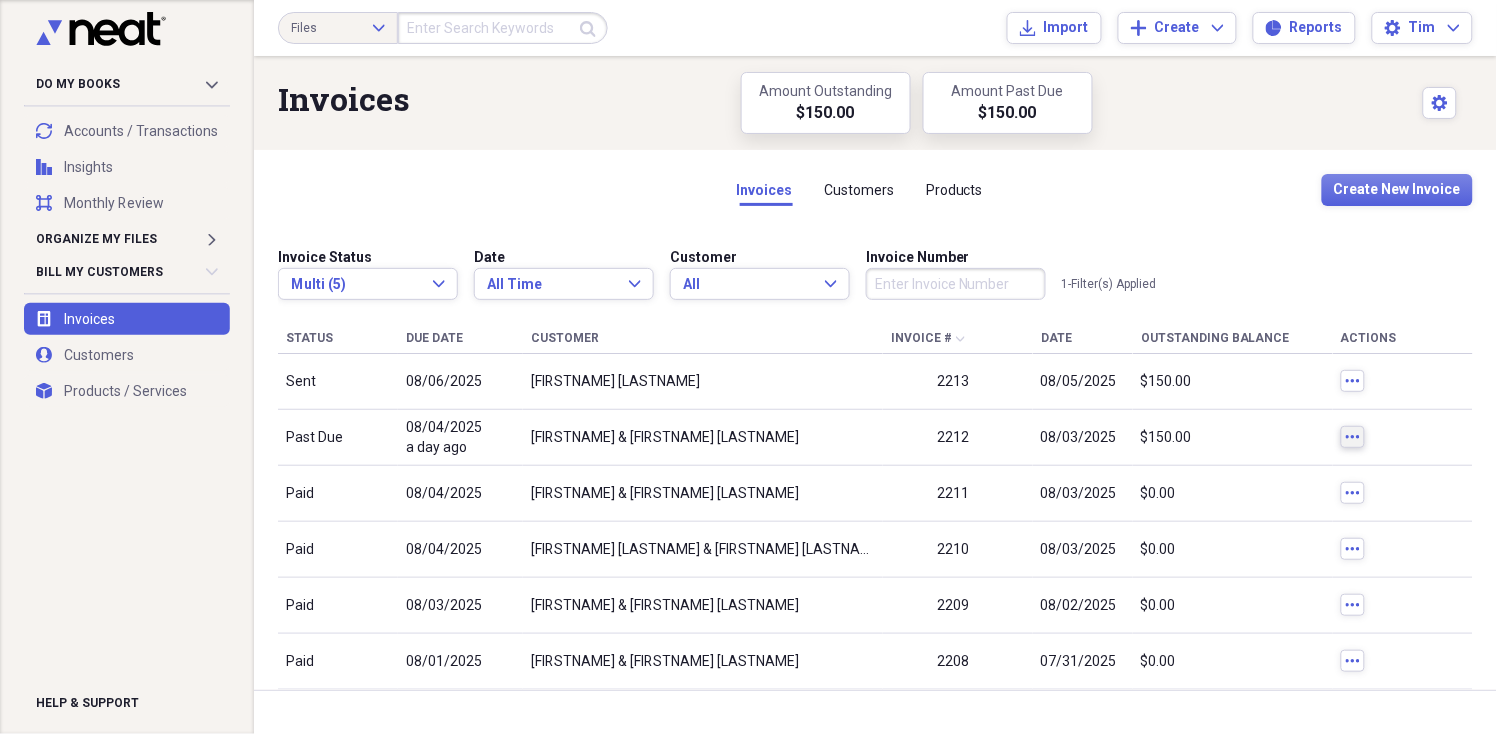 click on "more" 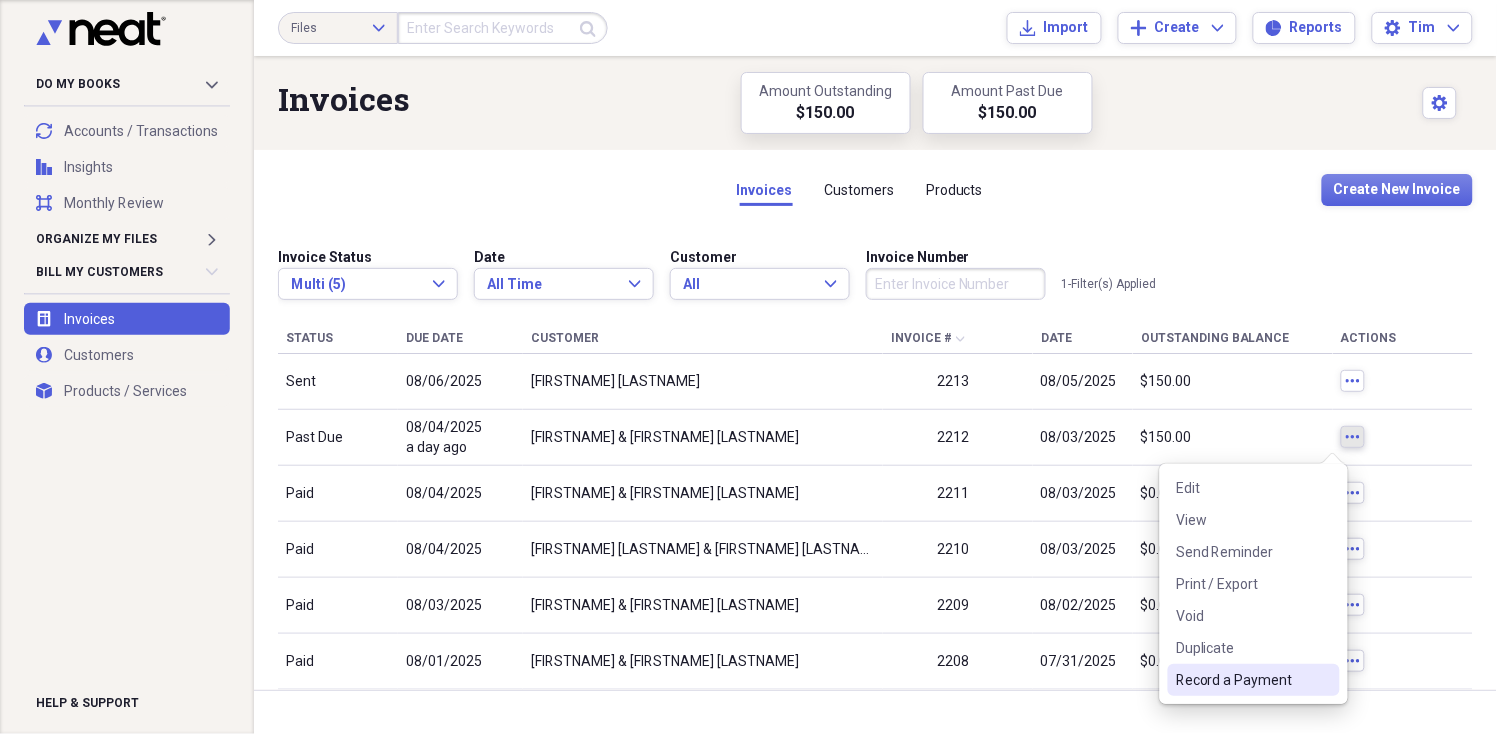 click on "Record a Payment" at bounding box center [1242, 680] 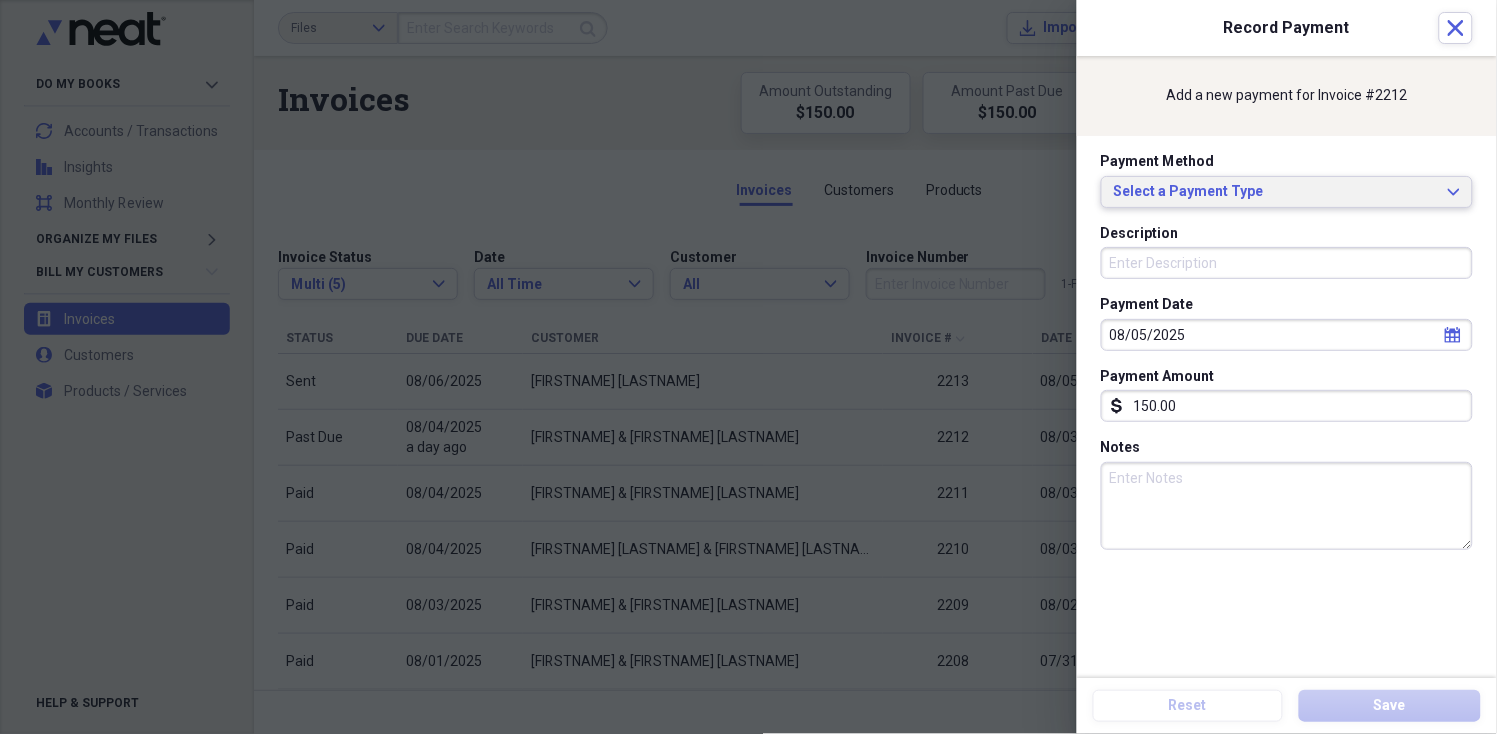 click on "Select a Payment Type" at bounding box center [1275, 192] 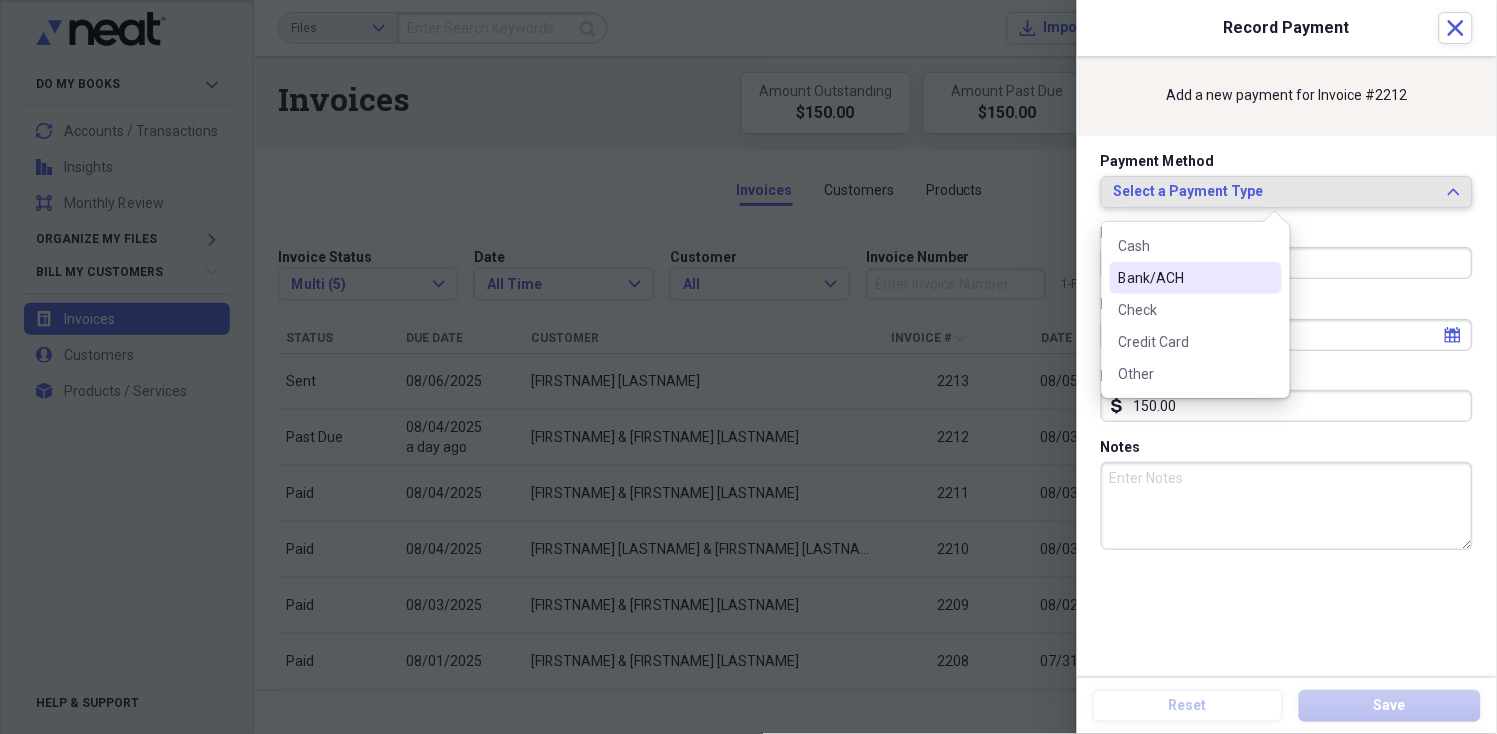 click on "Bank/ACH" at bounding box center [1184, 278] 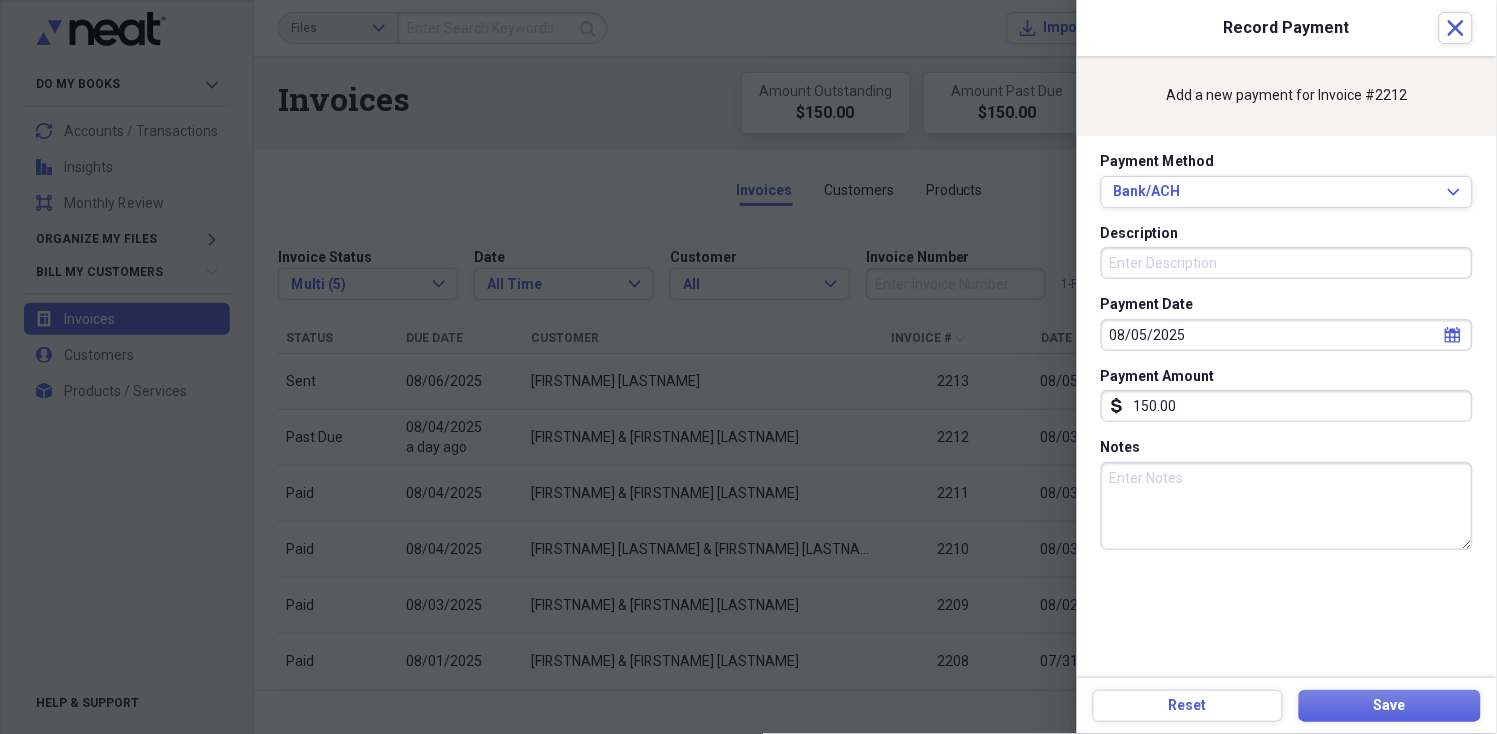 click on "Description" at bounding box center (1287, 263) 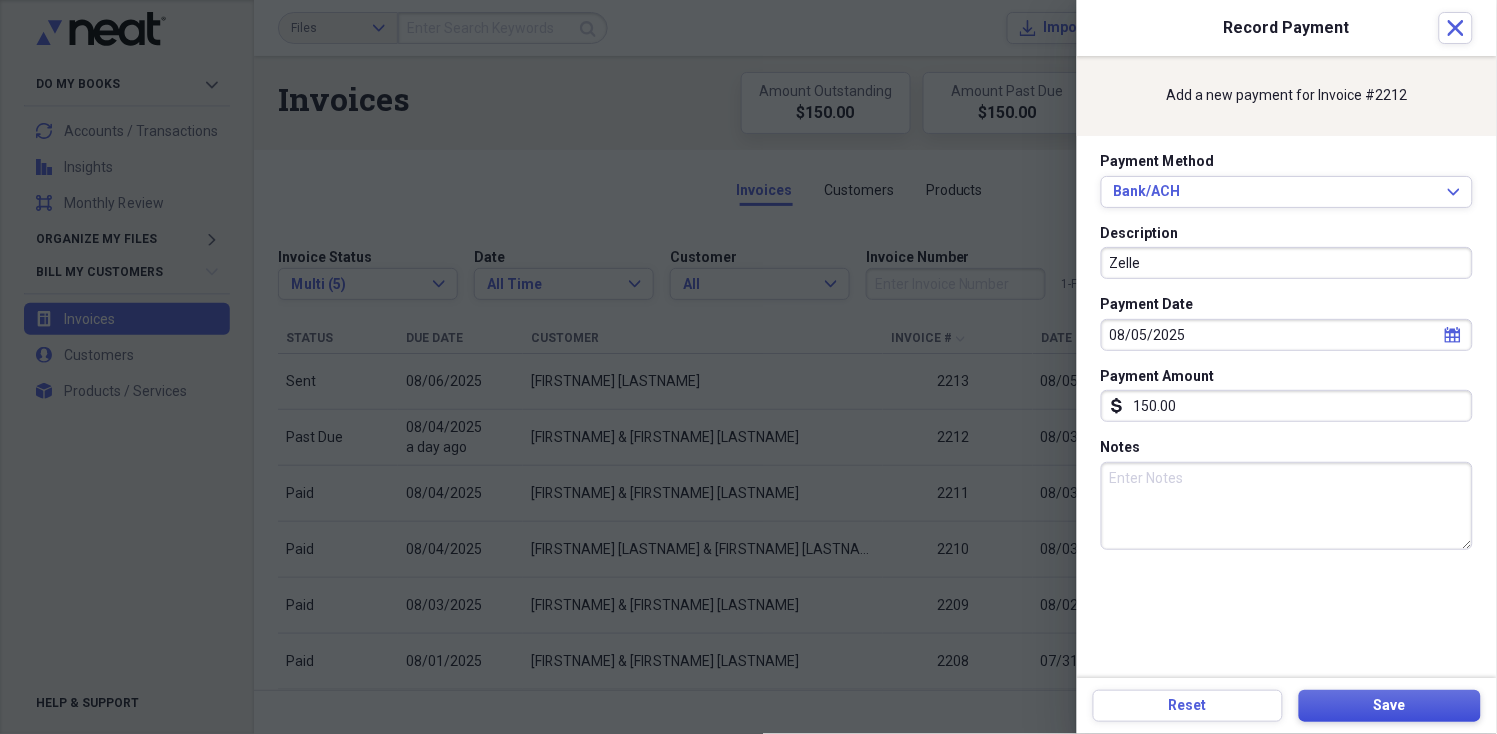 type on "Zelle" 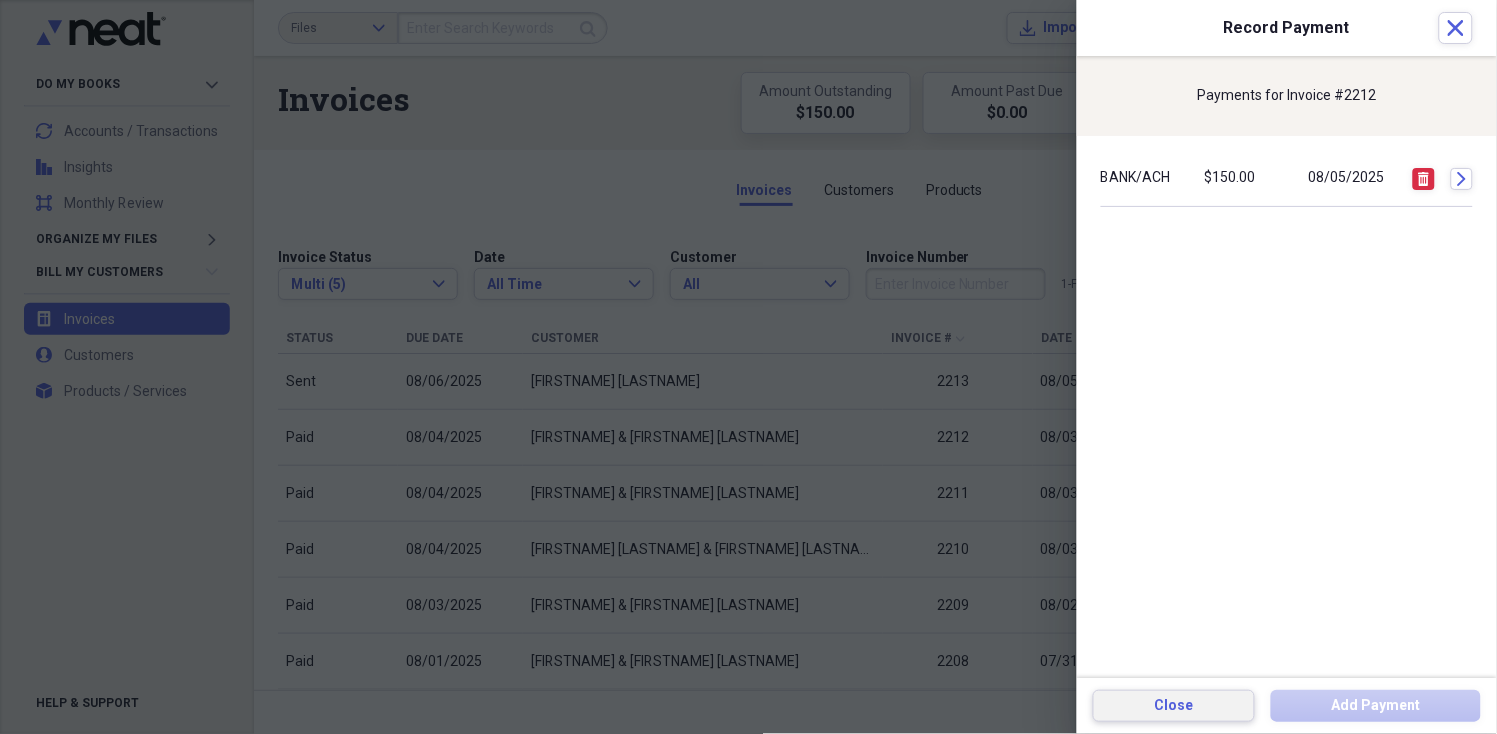 click on "Close" at bounding box center (1174, 706) 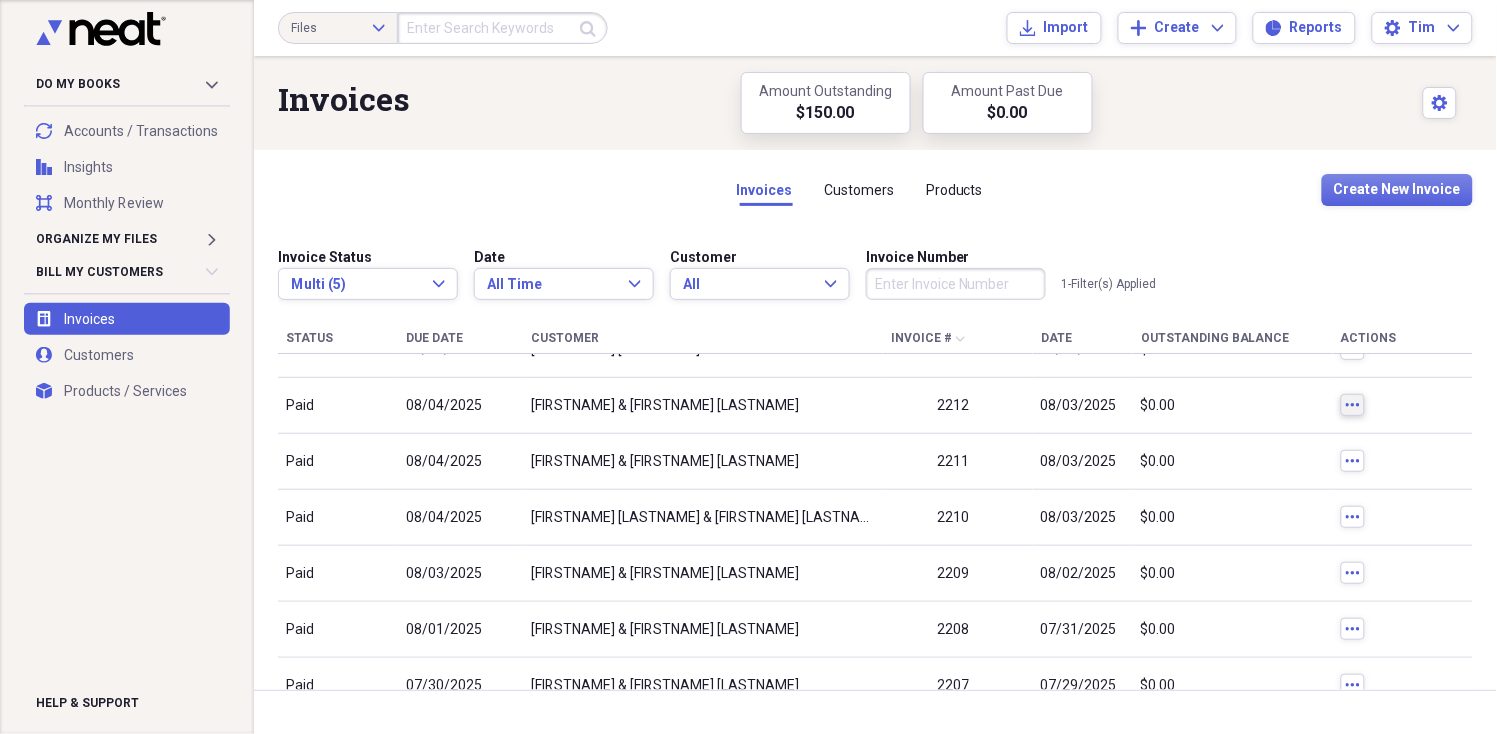 scroll, scrollTop: 0, scrollLeft: 0, axis: both 